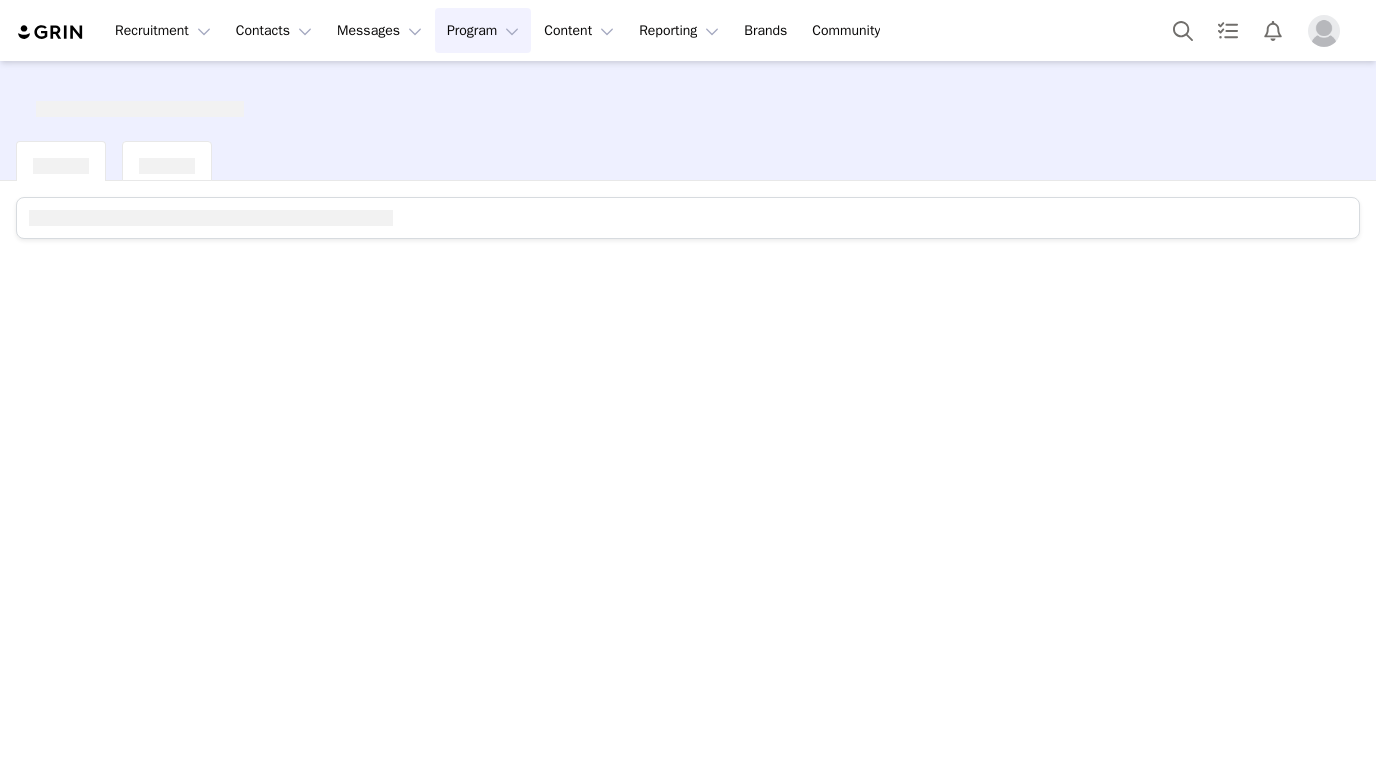 scroll, scrollTop: 0, scrollLeft: 0, axis: both 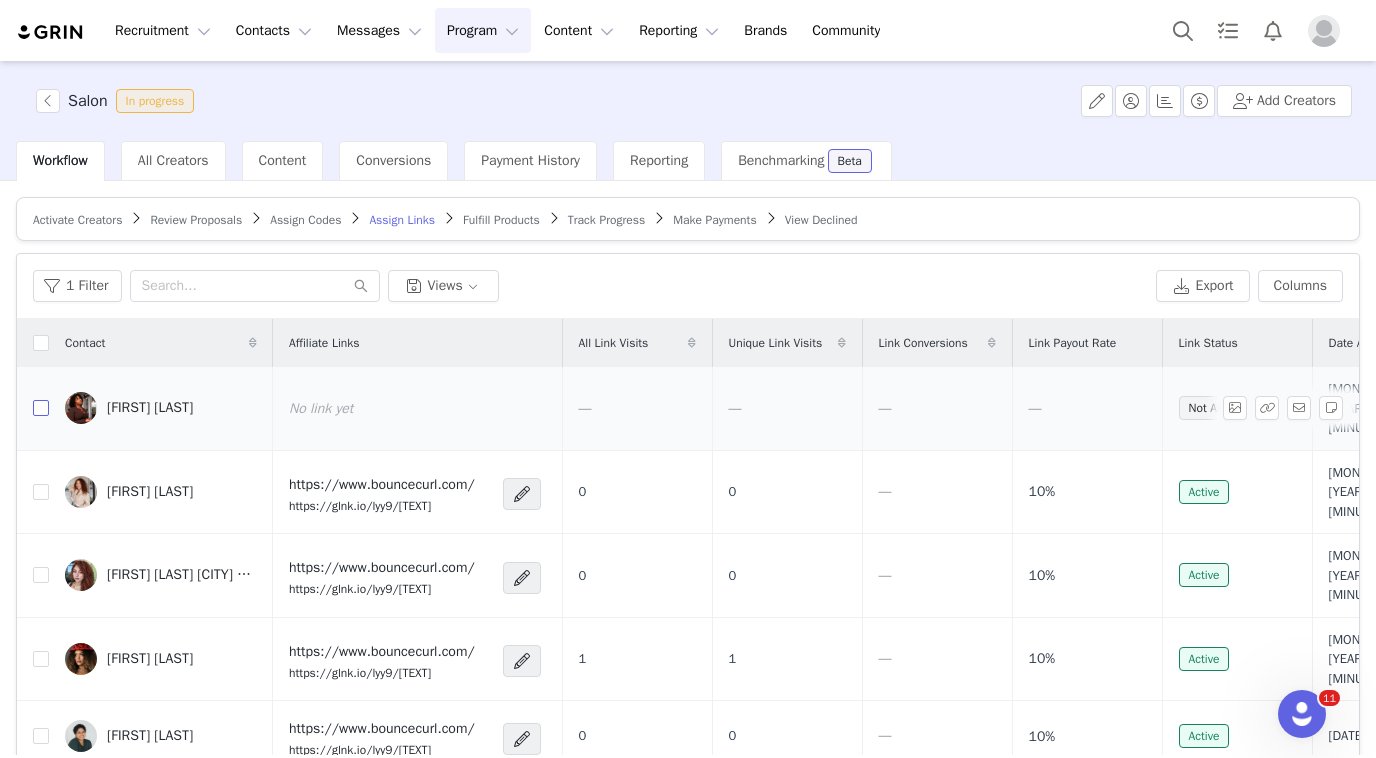 click at bounding box center (41, 408) 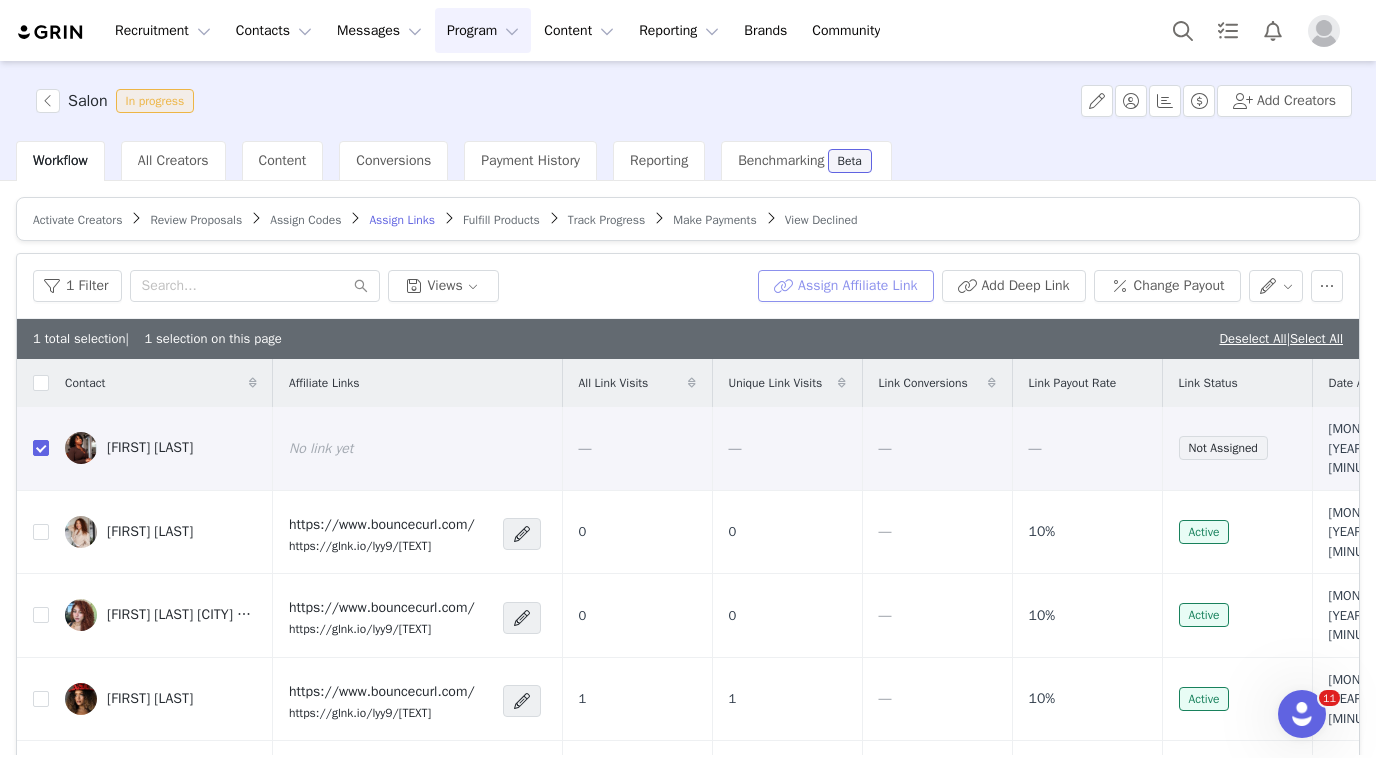 click on "Assign Affiliate Link" at bounding box center [845, 286] 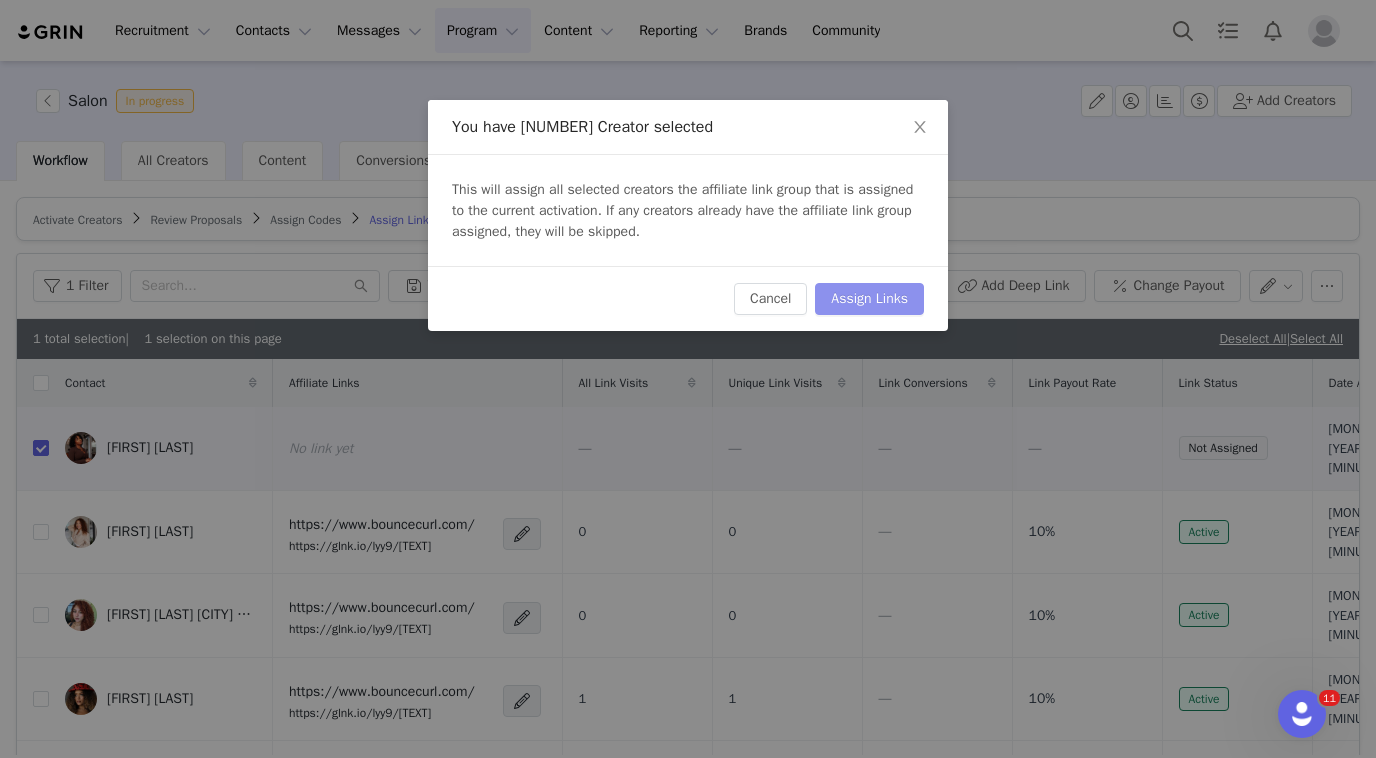 click on "Assign Links" at bounding box center (869, 299) 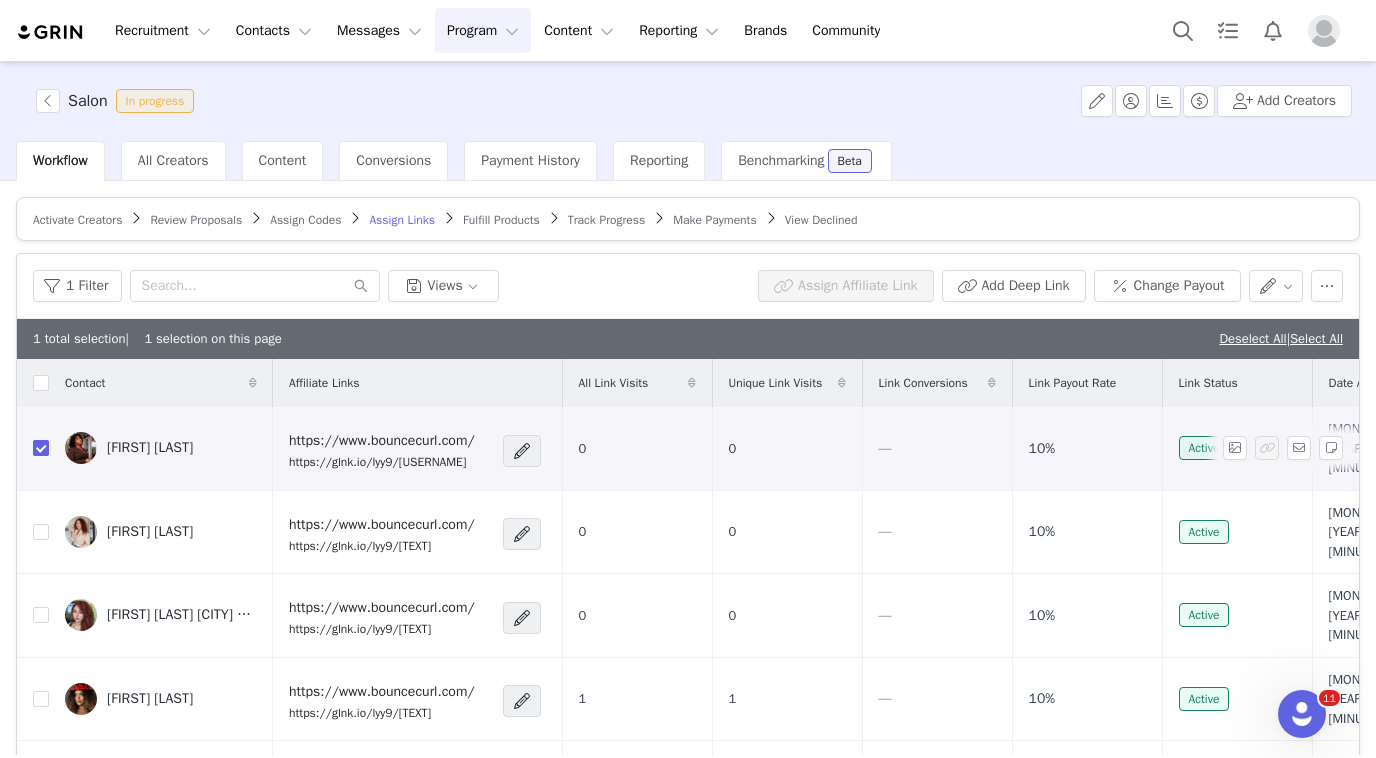 click at bounding box center (41, 448) 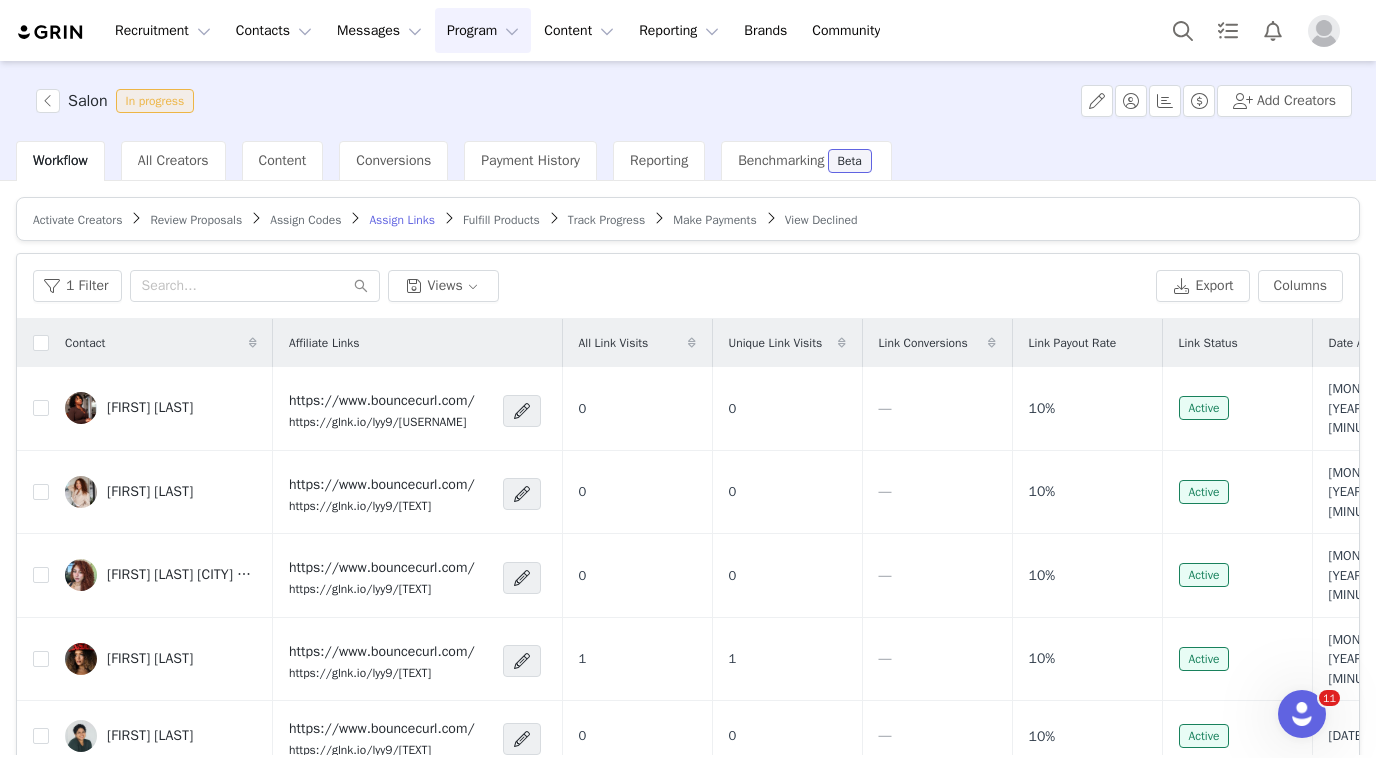 click on "Fulfill Products" at bounding box center [501, 220] 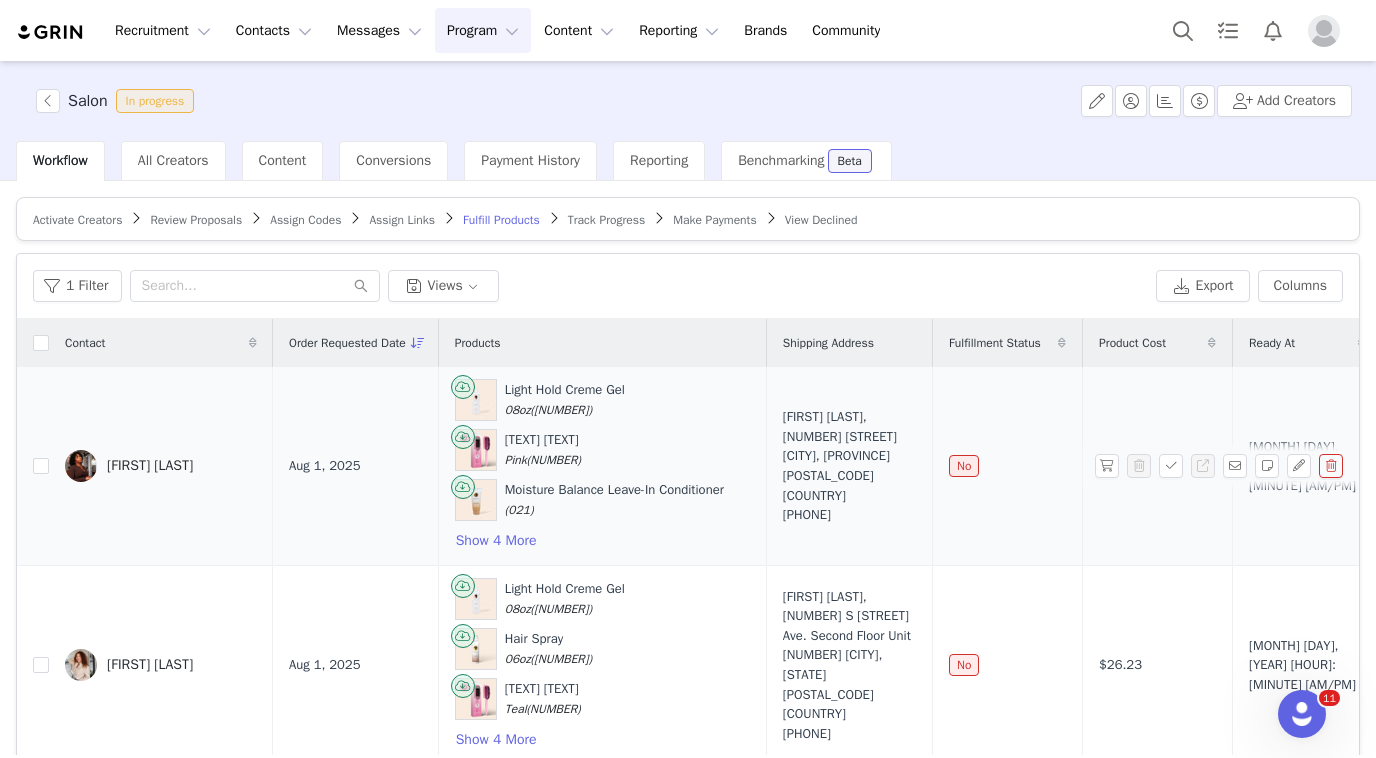 click on "[FIRST] [LAST]" at bounding box center (161, 466) 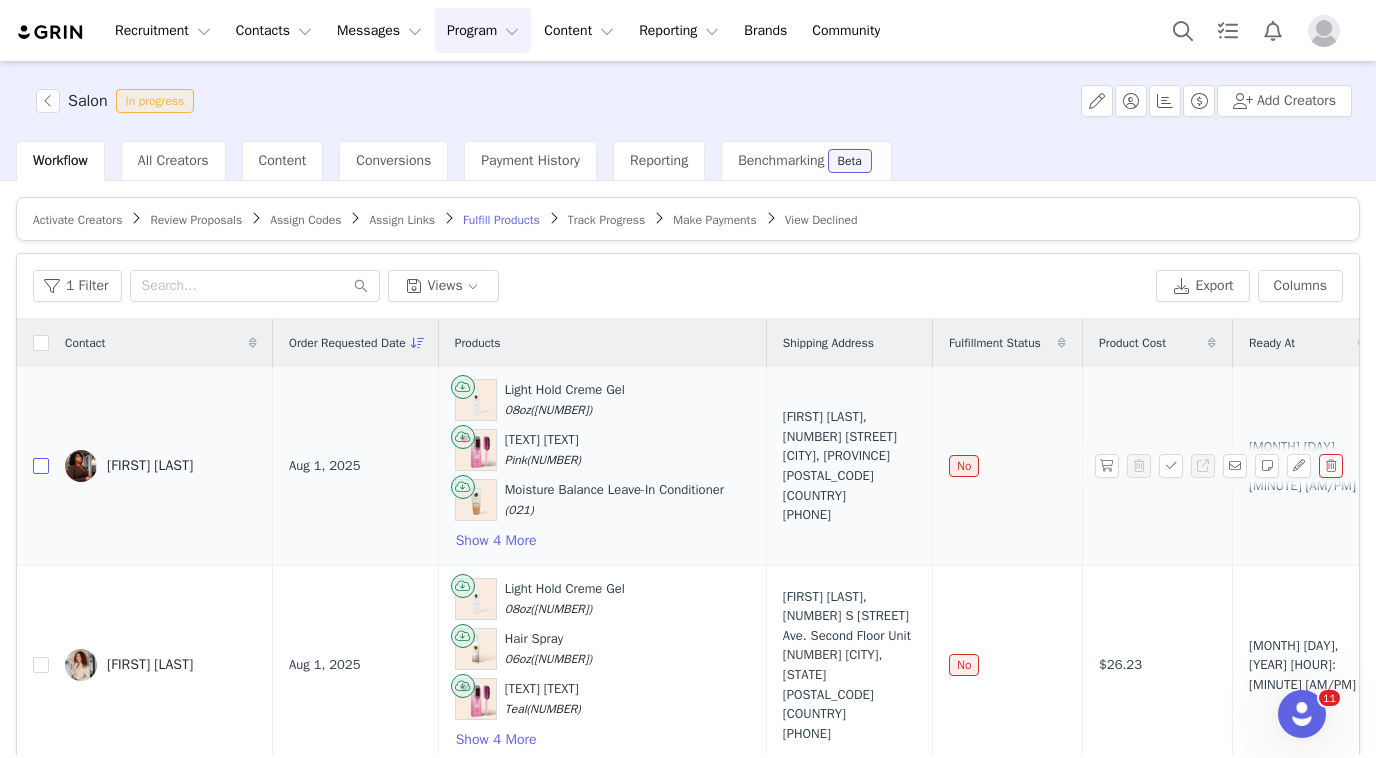 click at bounding box center [41, 466] 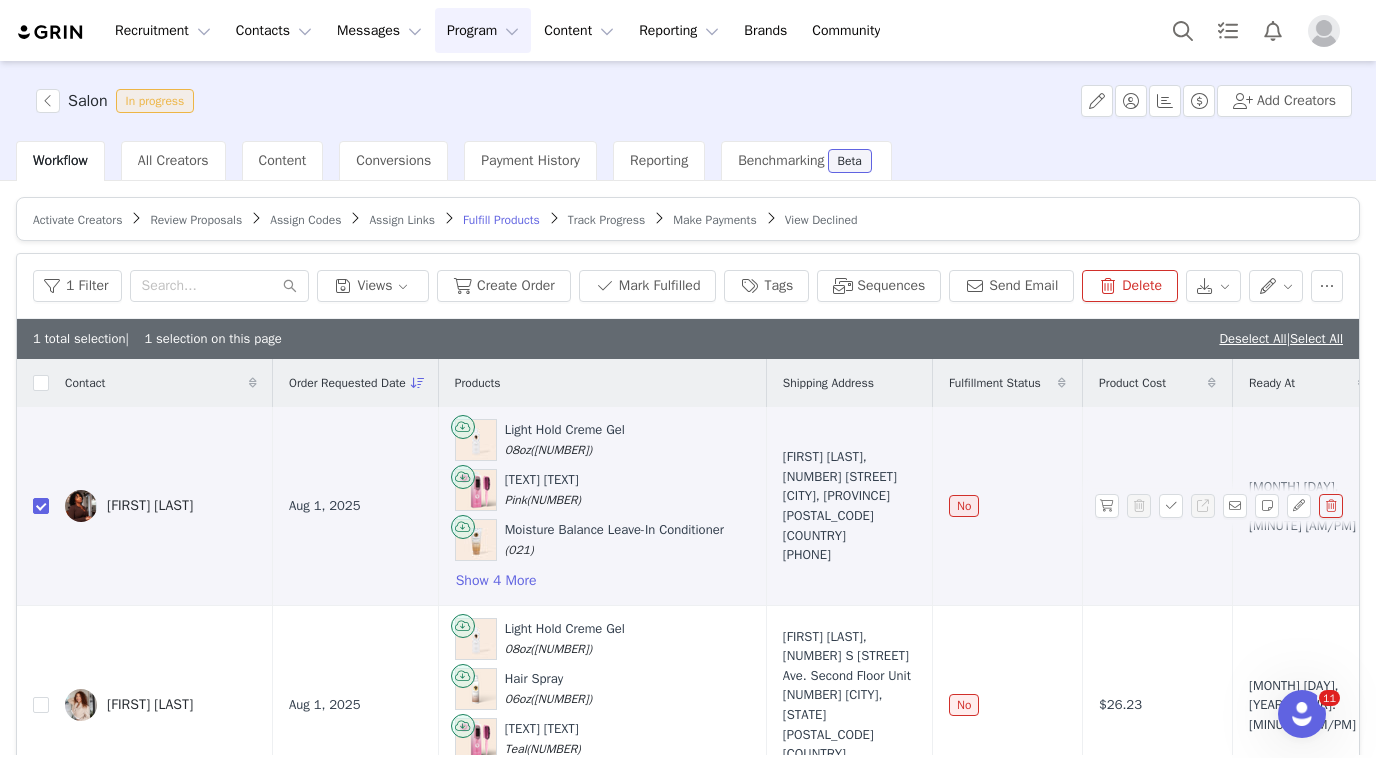 checkbox on "true" 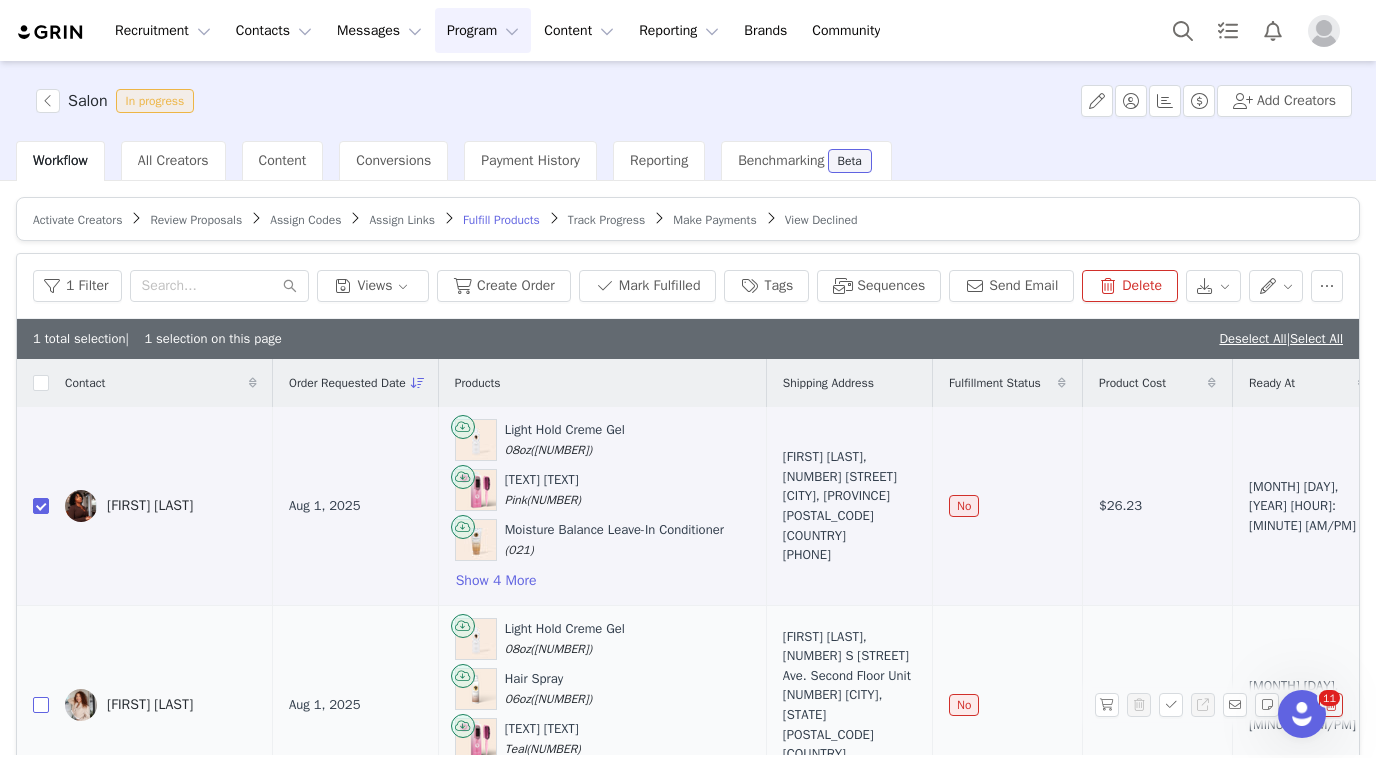 click at bounding box center (41, 705) 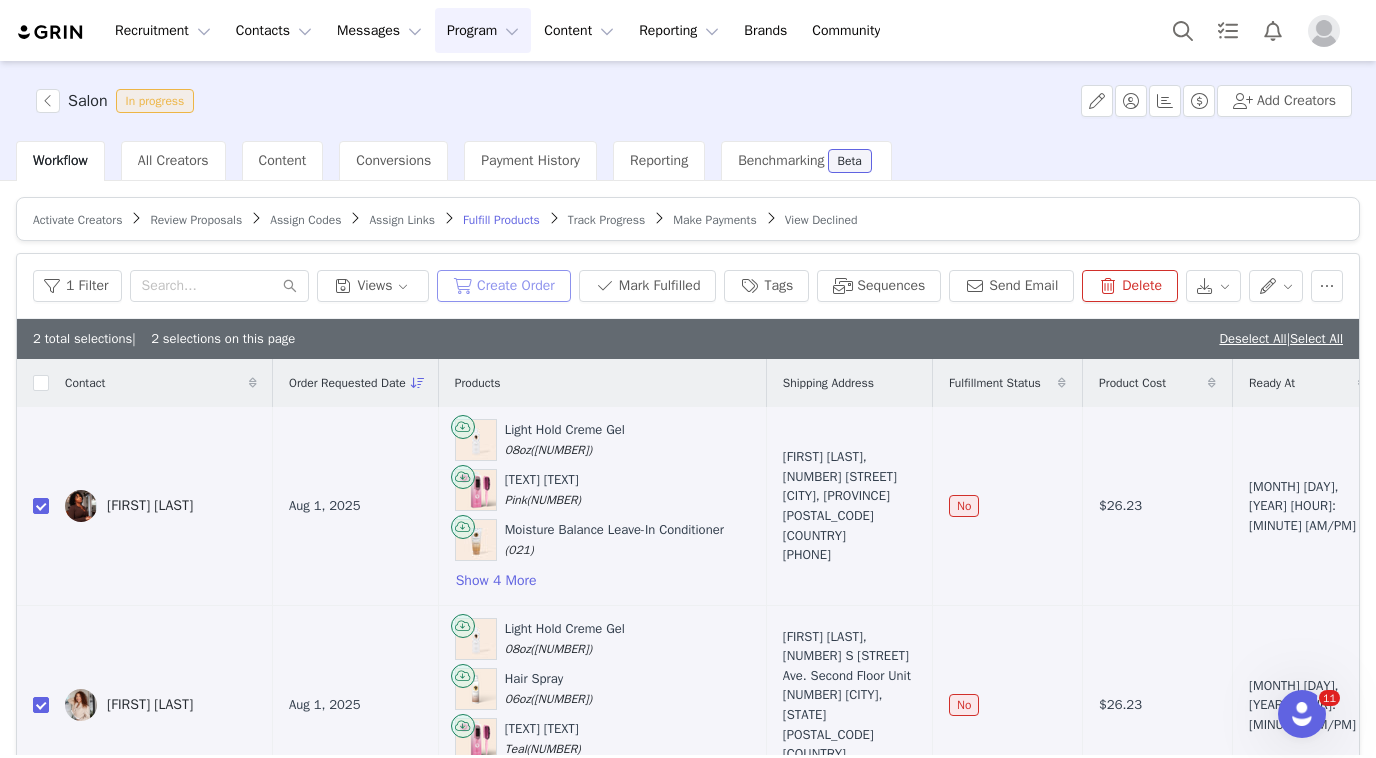 click on "Create Order" at bounding box center (504, 286) 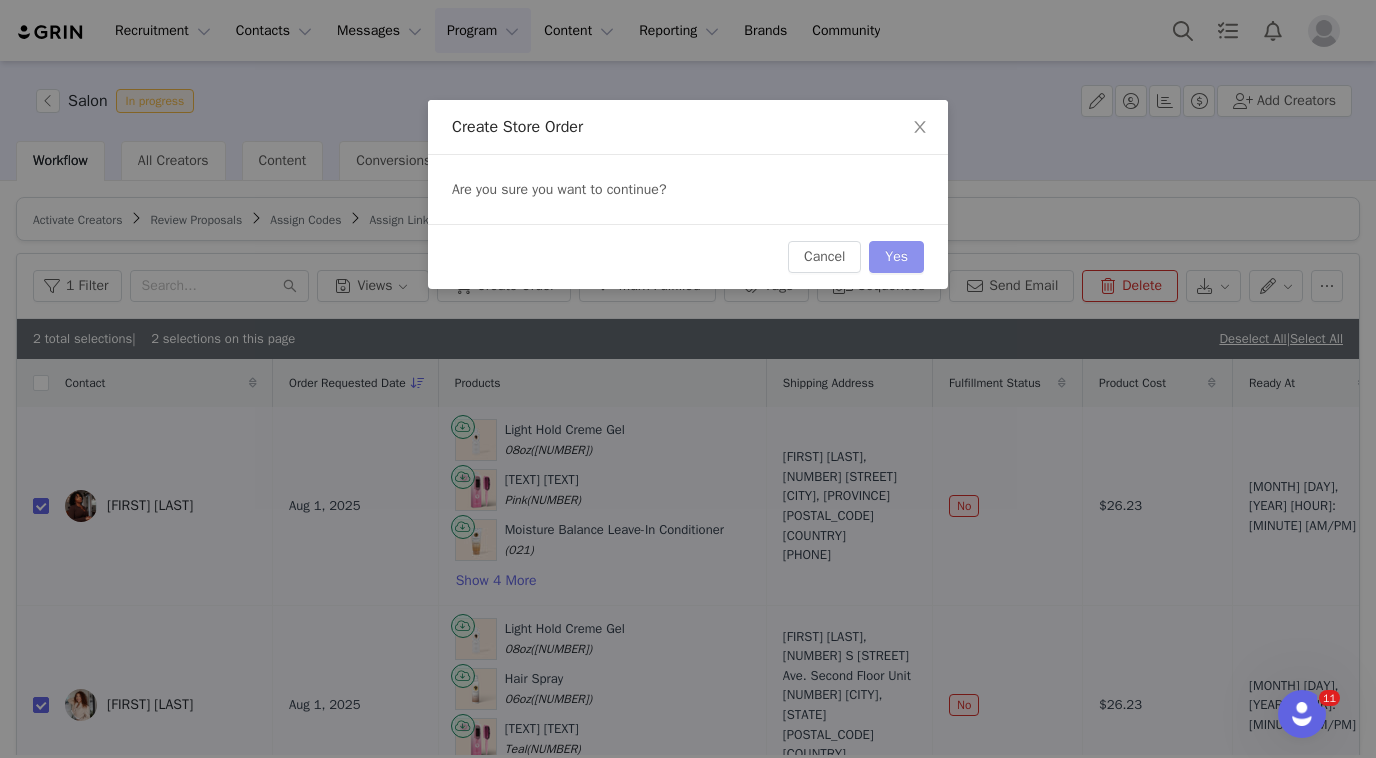 scroll, scrollTop: 60, scrollLeft: 0, axis: vertical 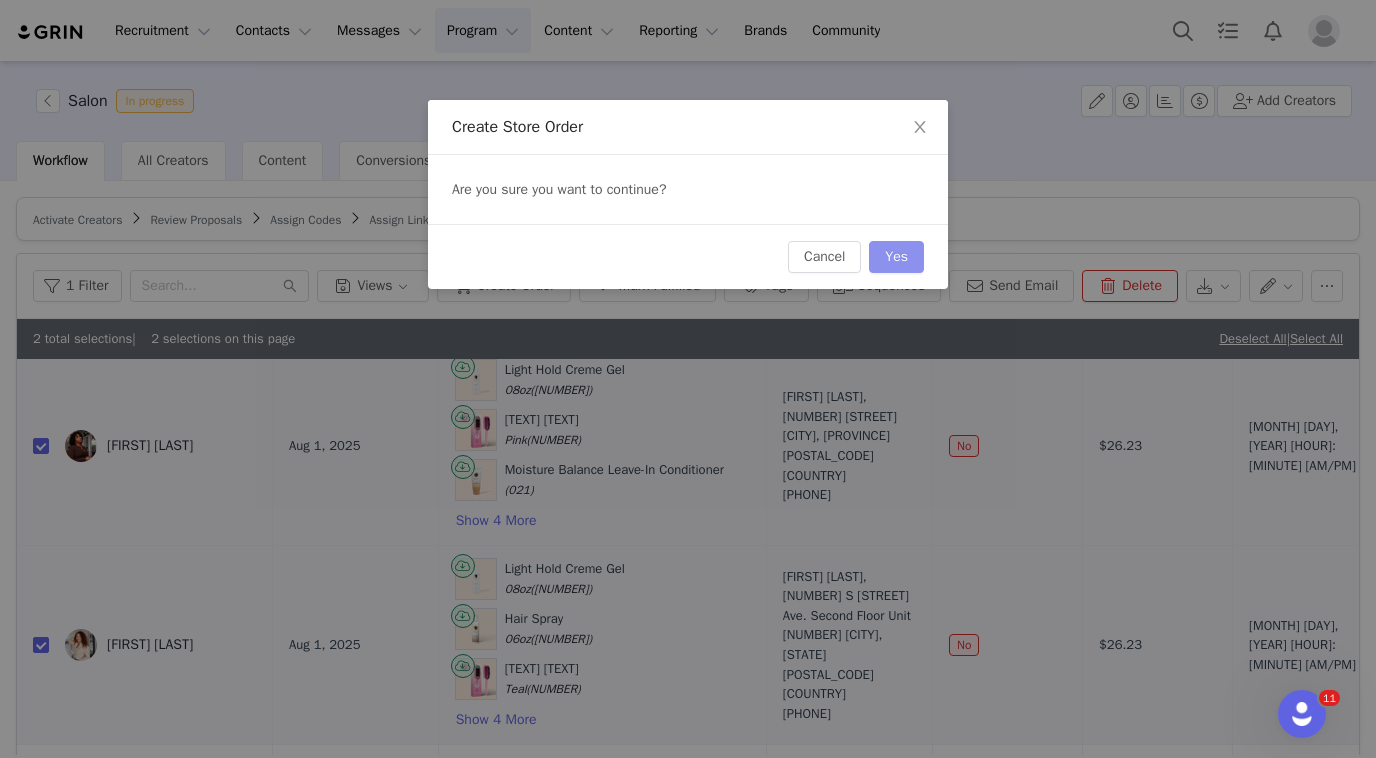 click on "Yes" at bounding box center (896, 257) 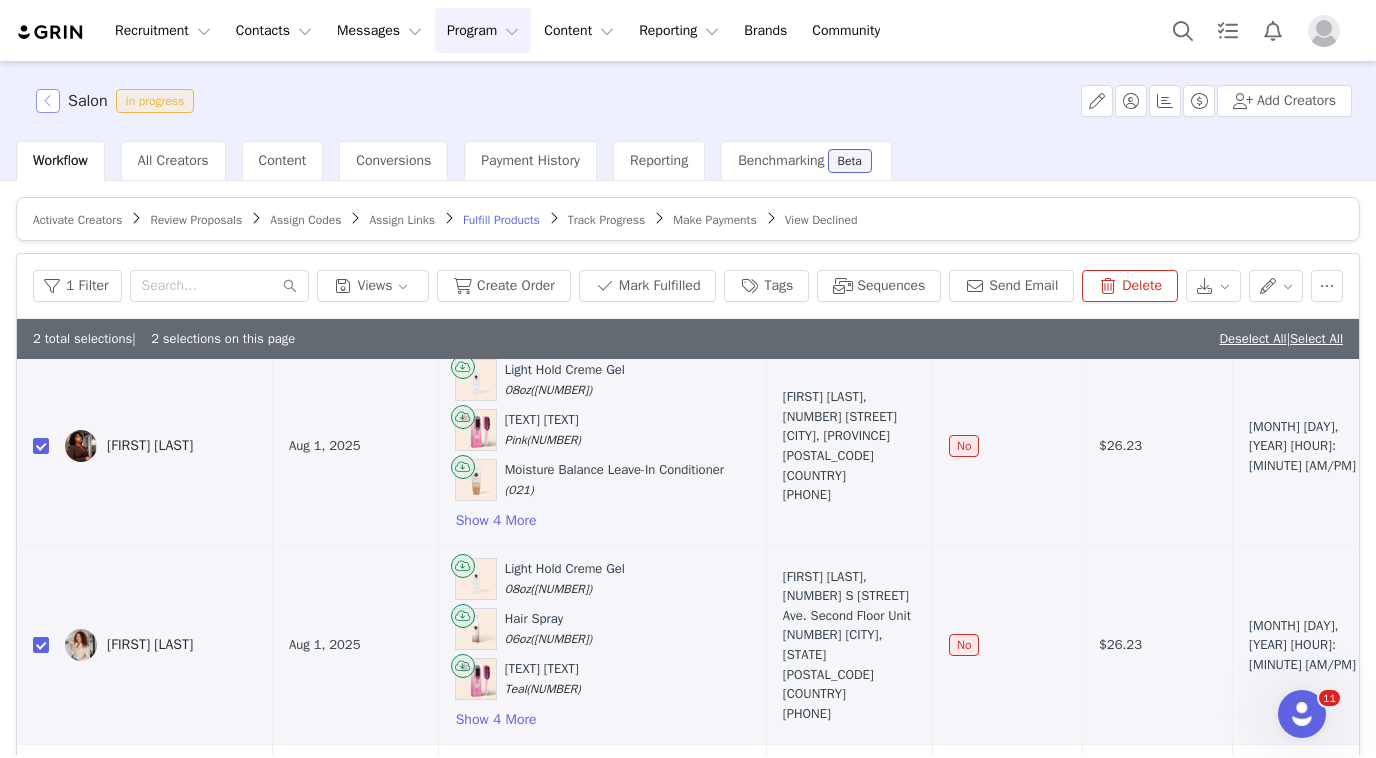 click at bounding box center [48, 101] 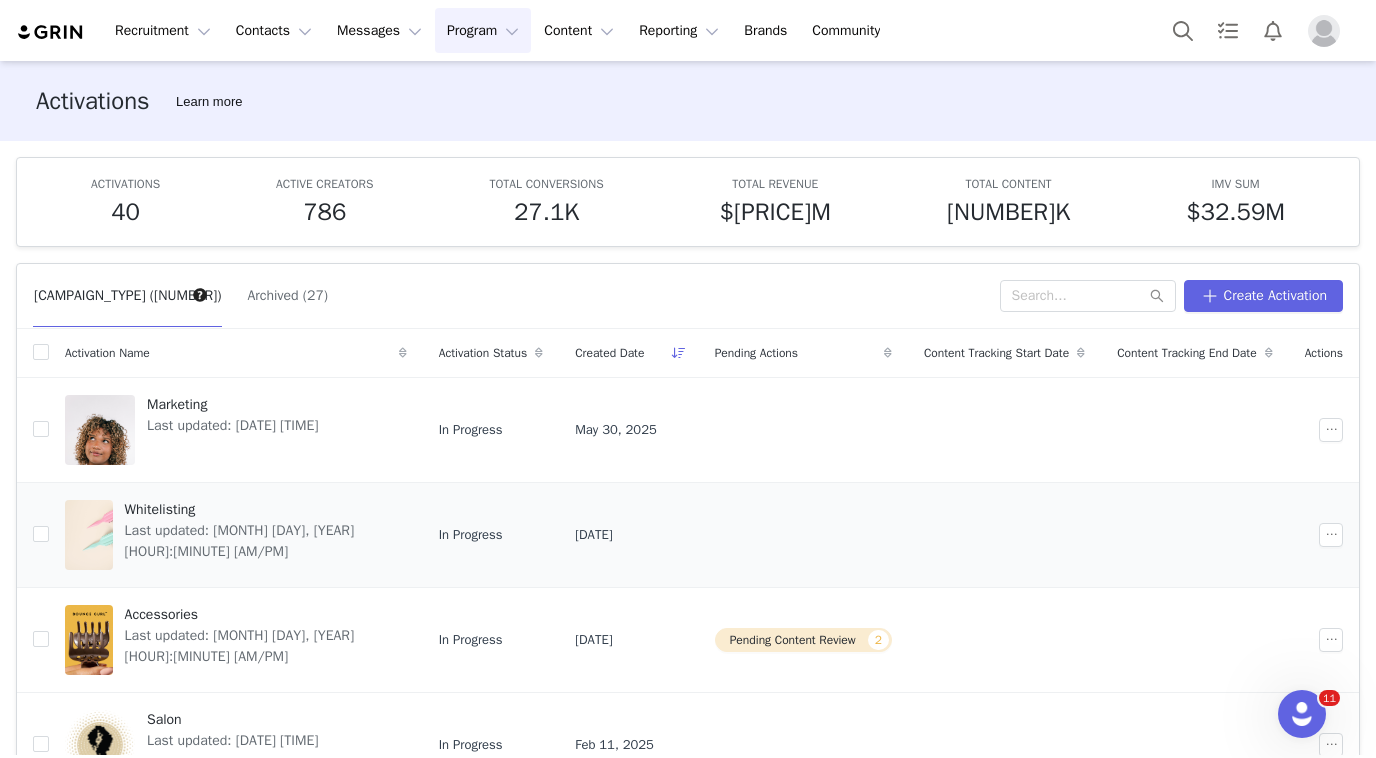 scroll, scrollTop: 640, scrollLeft: 0, axis: vertical 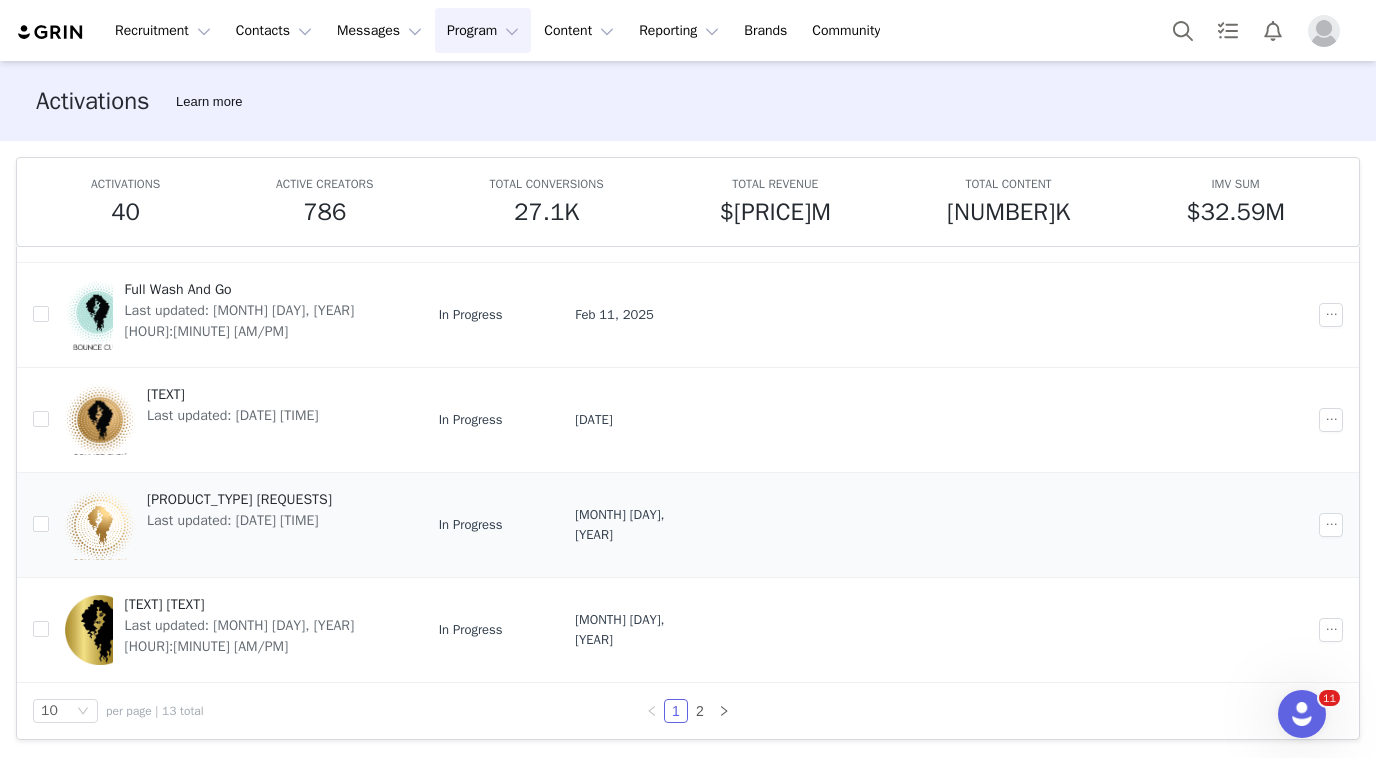 click on "[PRODUCT_TYPE] [REQUESTS]" at bounding box center (239, 499) 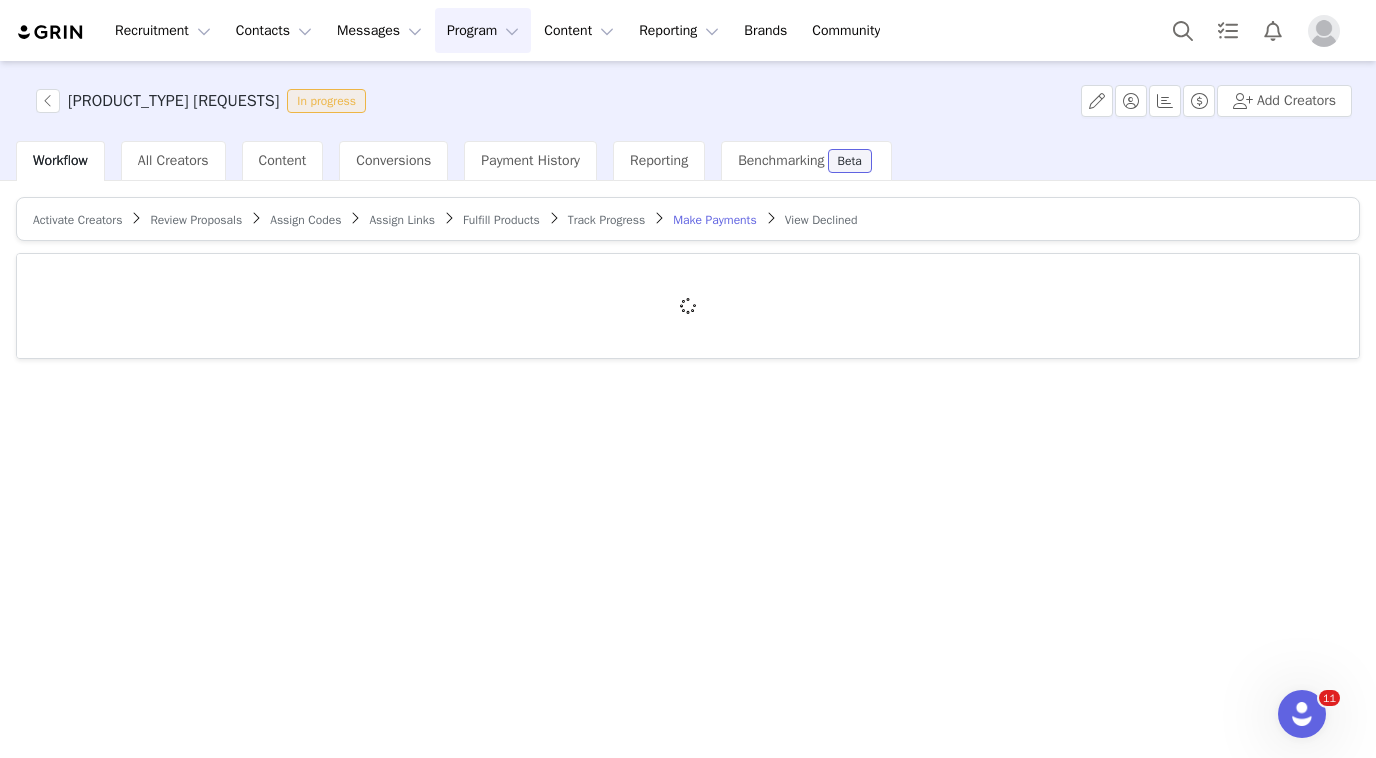 click on "Activate Creators Review Proposals Assign Codes Assign Links Fulfill Products Track Progress Make Payments View Declined" at bounding box center (688, 468) 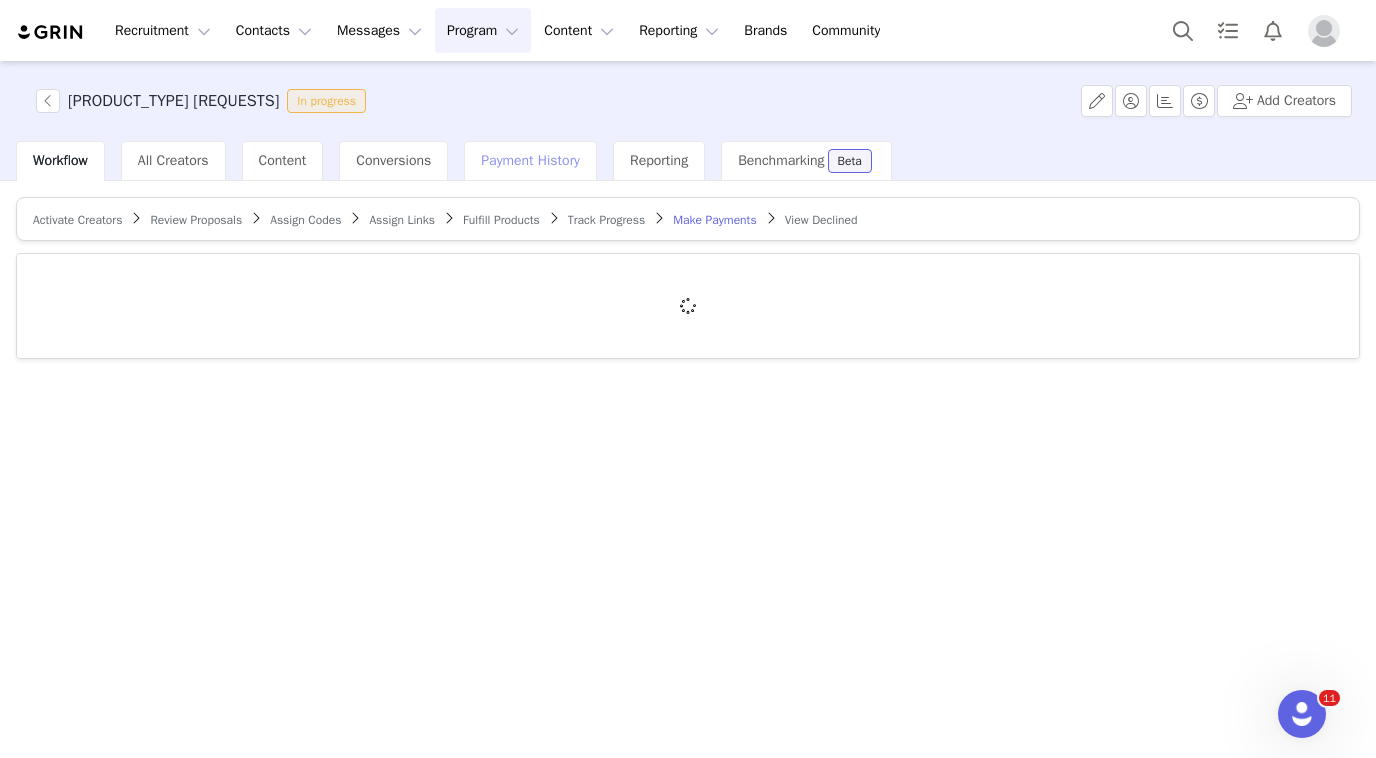 click on "Payment History" at bounding box center (530, 160) 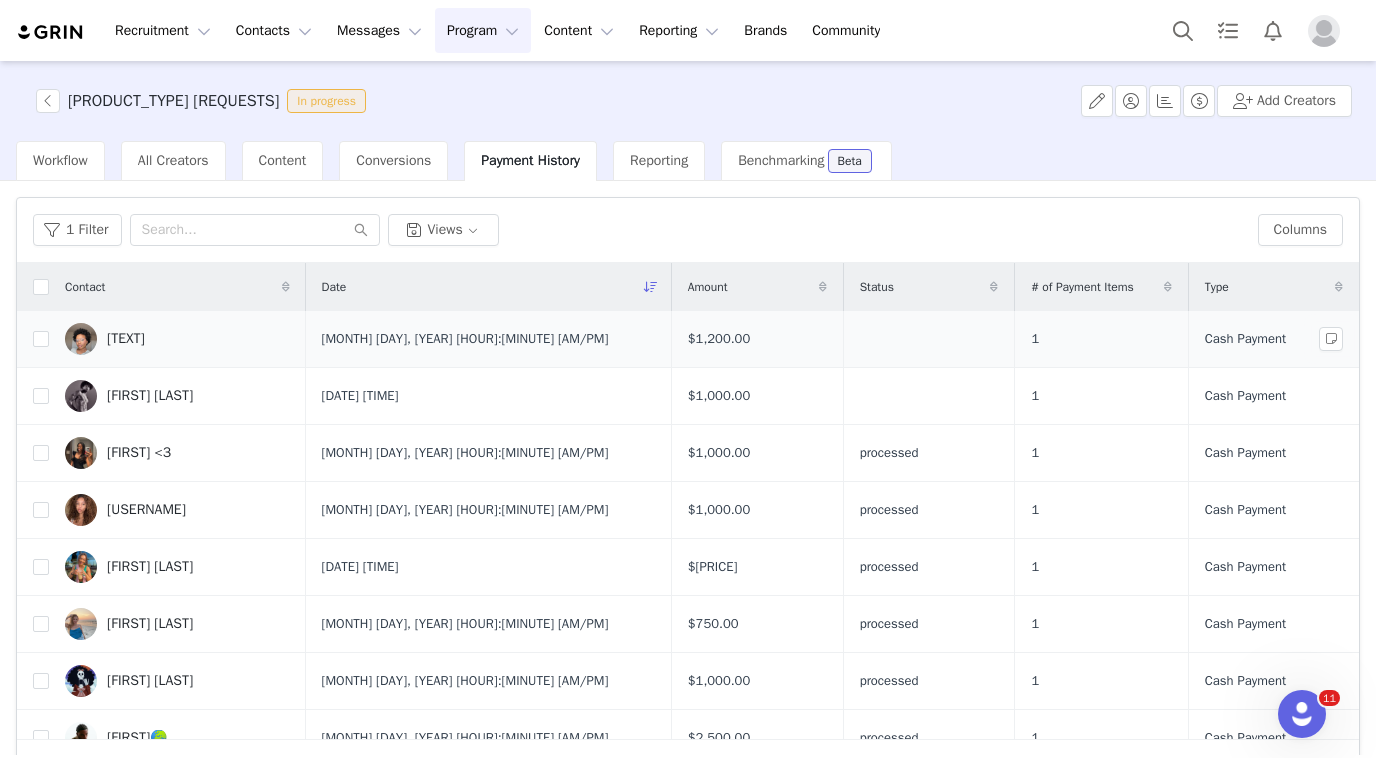 click on "$1,200.00" at bounding box center [757, 339] 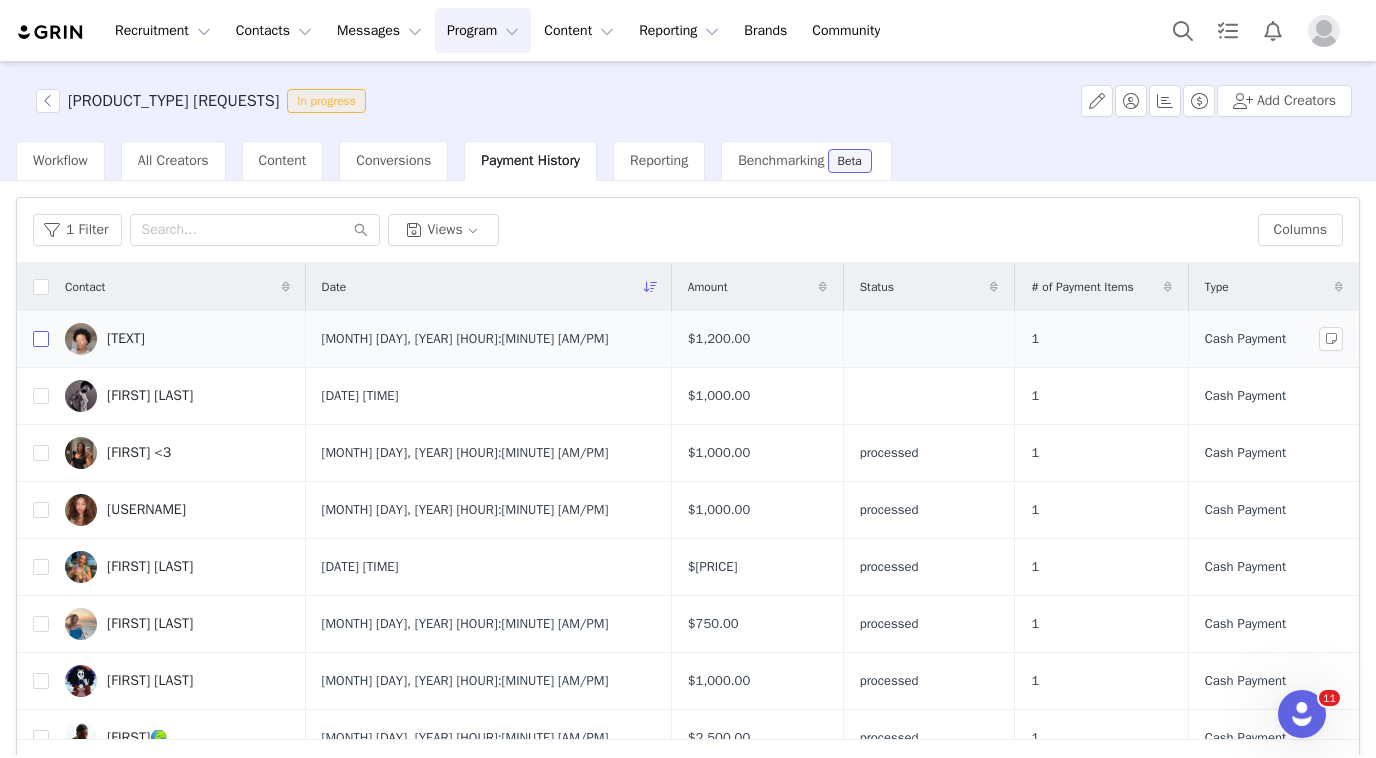 click at bounding box center [41, 339] 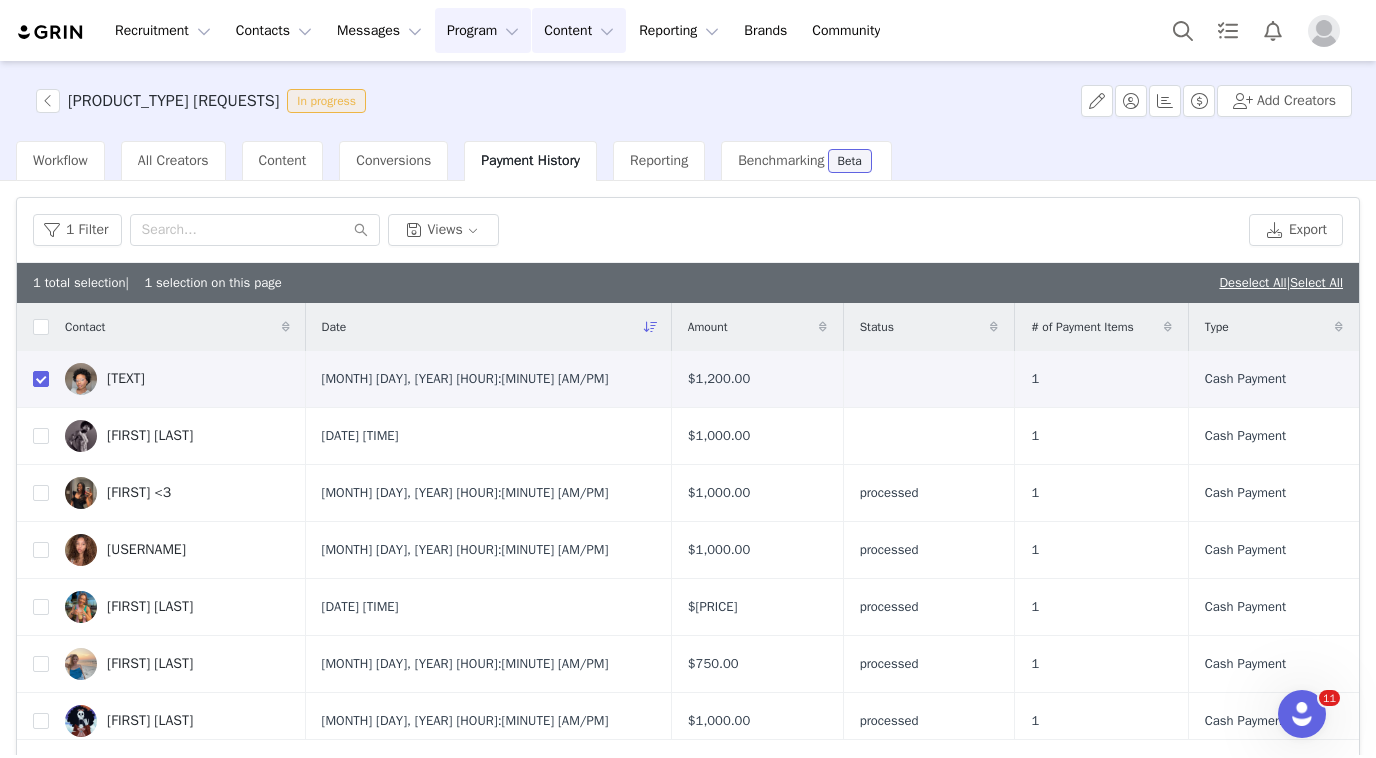 click on "Content Content" at bounding box center [579, 30] 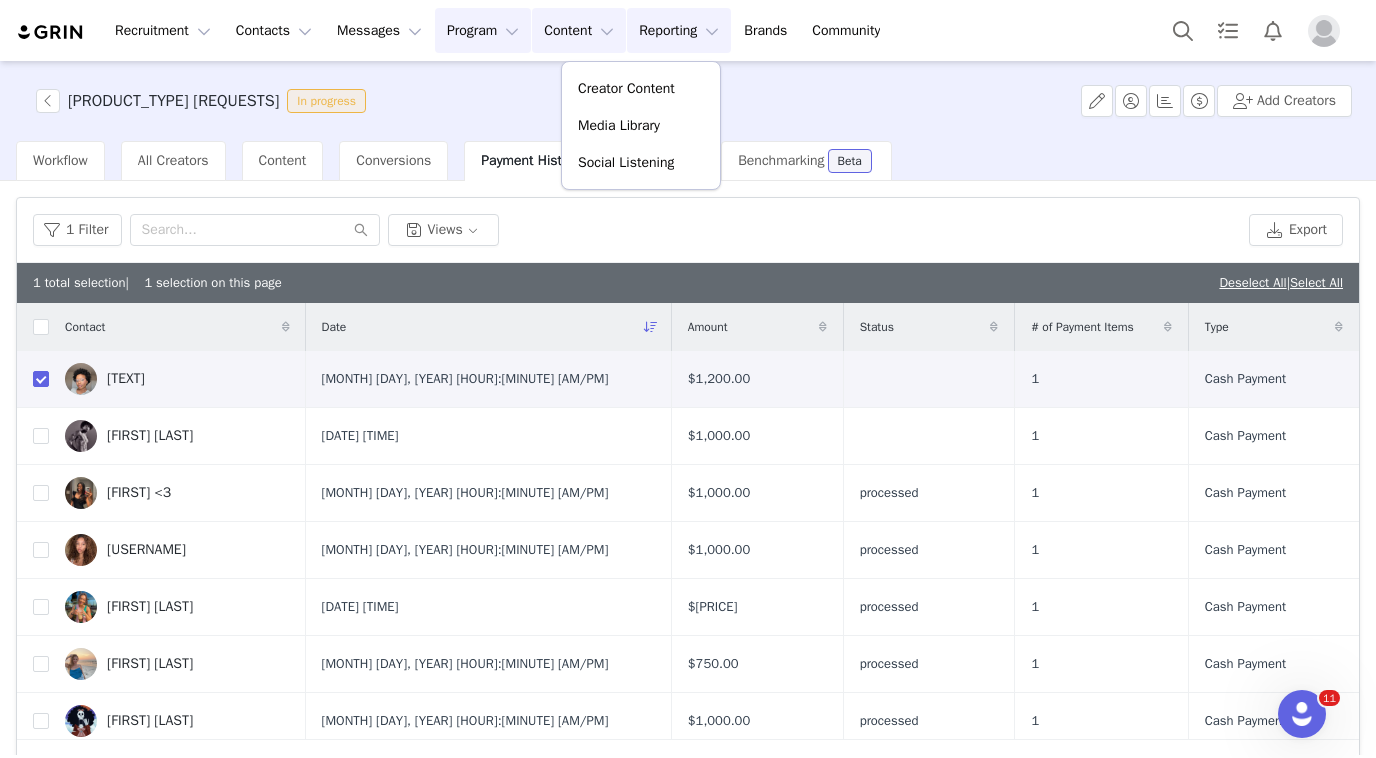 click on "Reporting Reporting" at bounding box center (679, 30) 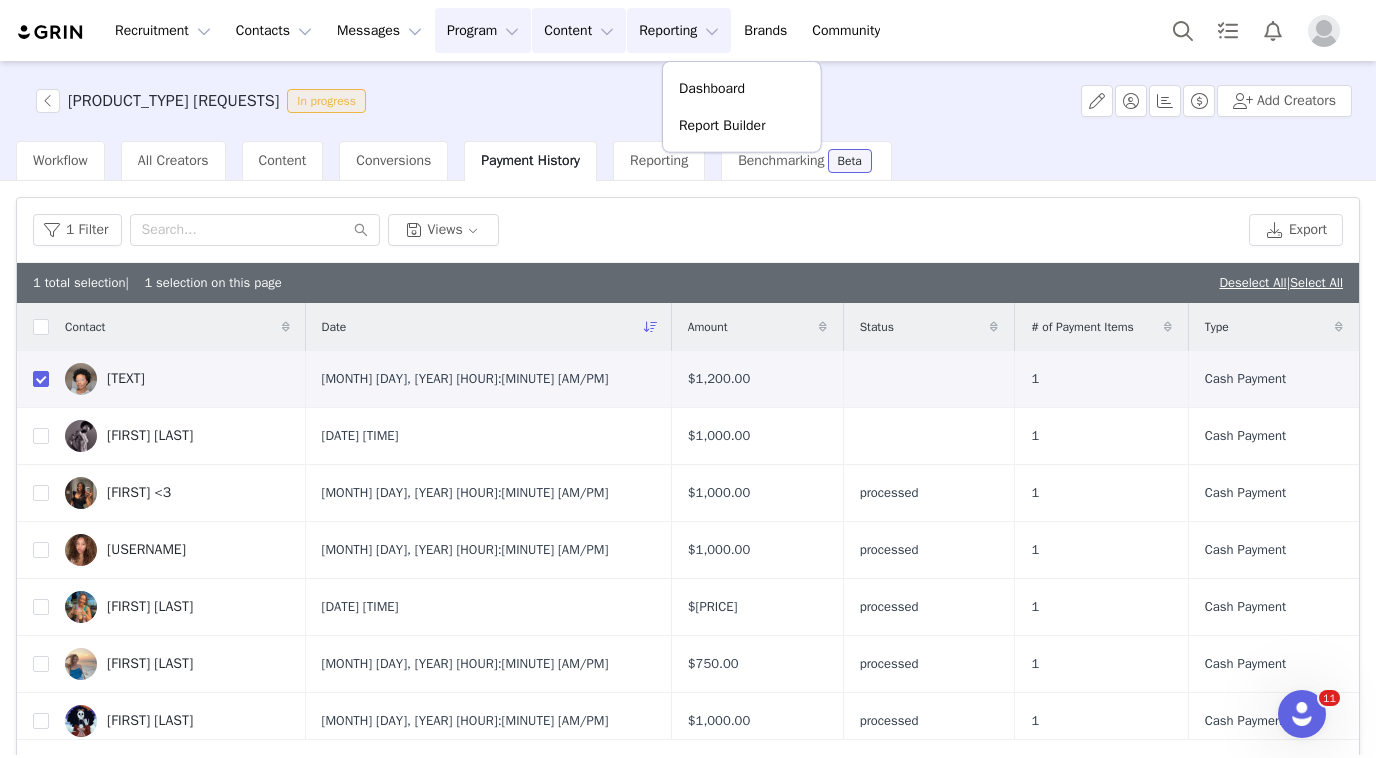 click on "Content Content" at bounding box center (579, 30) 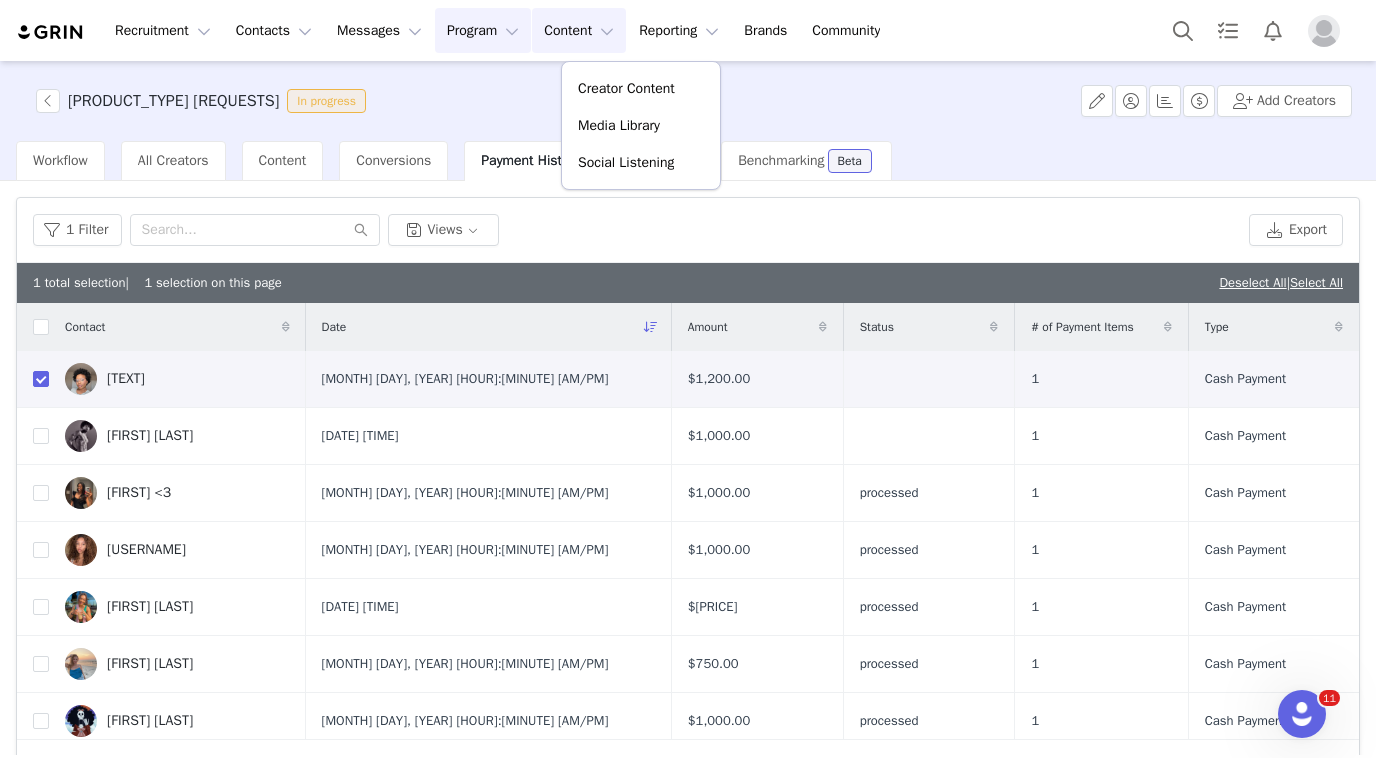 click on "Program Program" at bounding box center [483, 30] 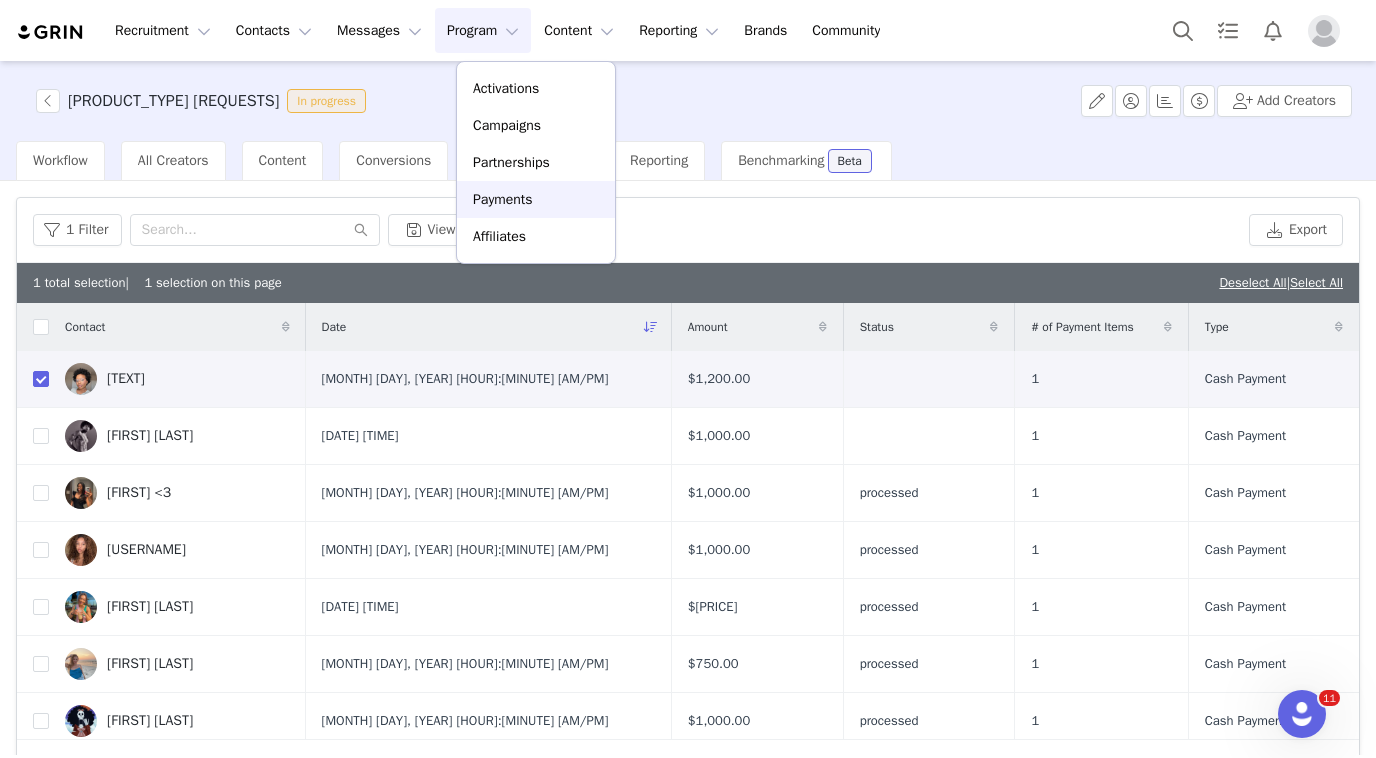 click on "Payments" at bounding box center (536, 199) 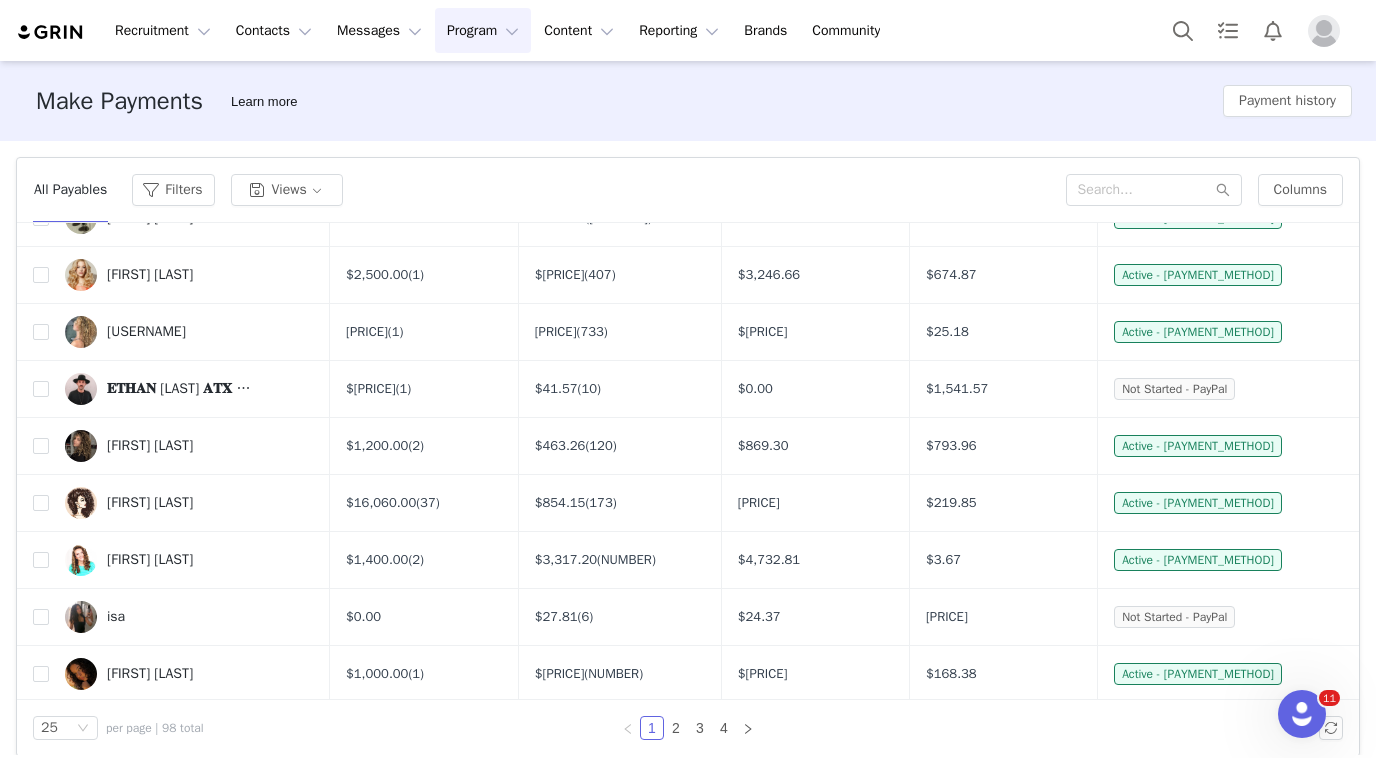 scroll, scrollTop: 0, scrollLeft: 0, axis: both 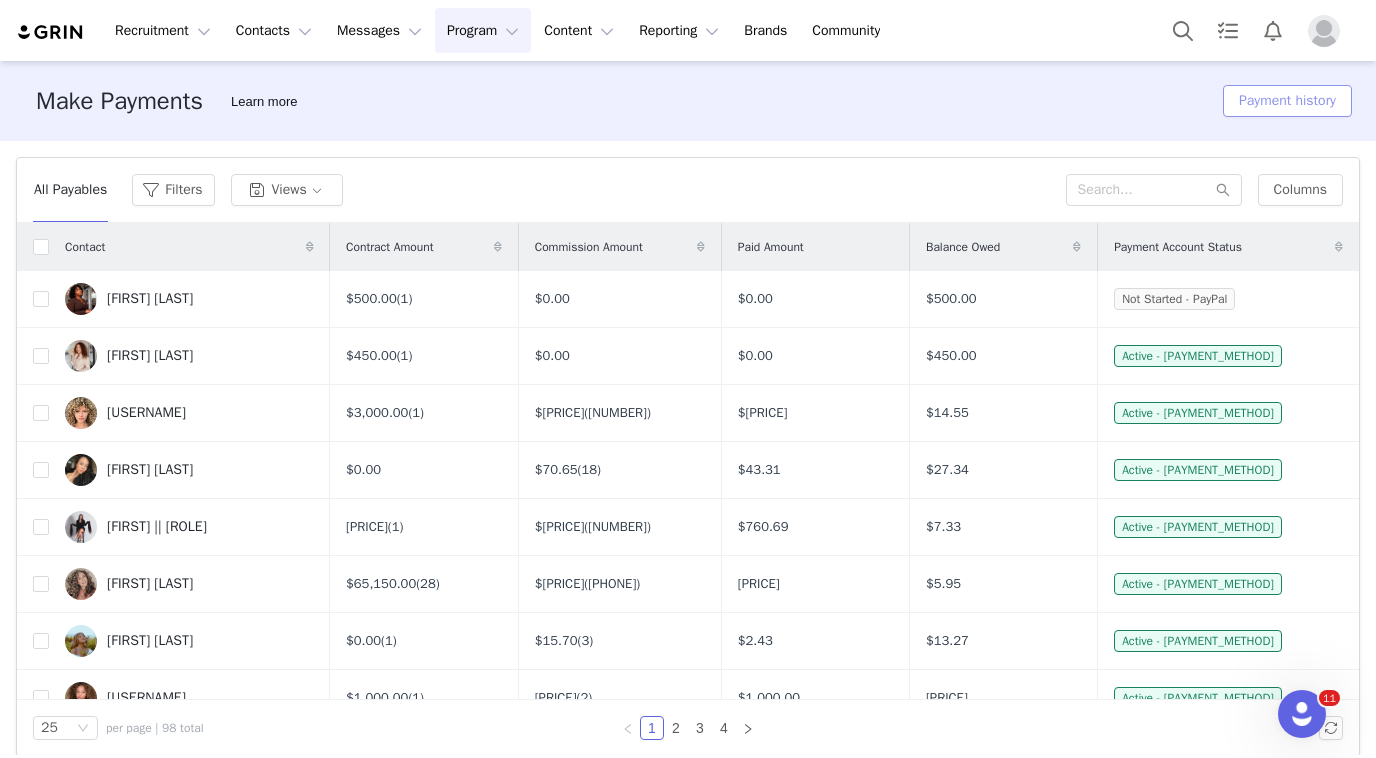 click on "Payment history" at bounding box center [1287, 101] 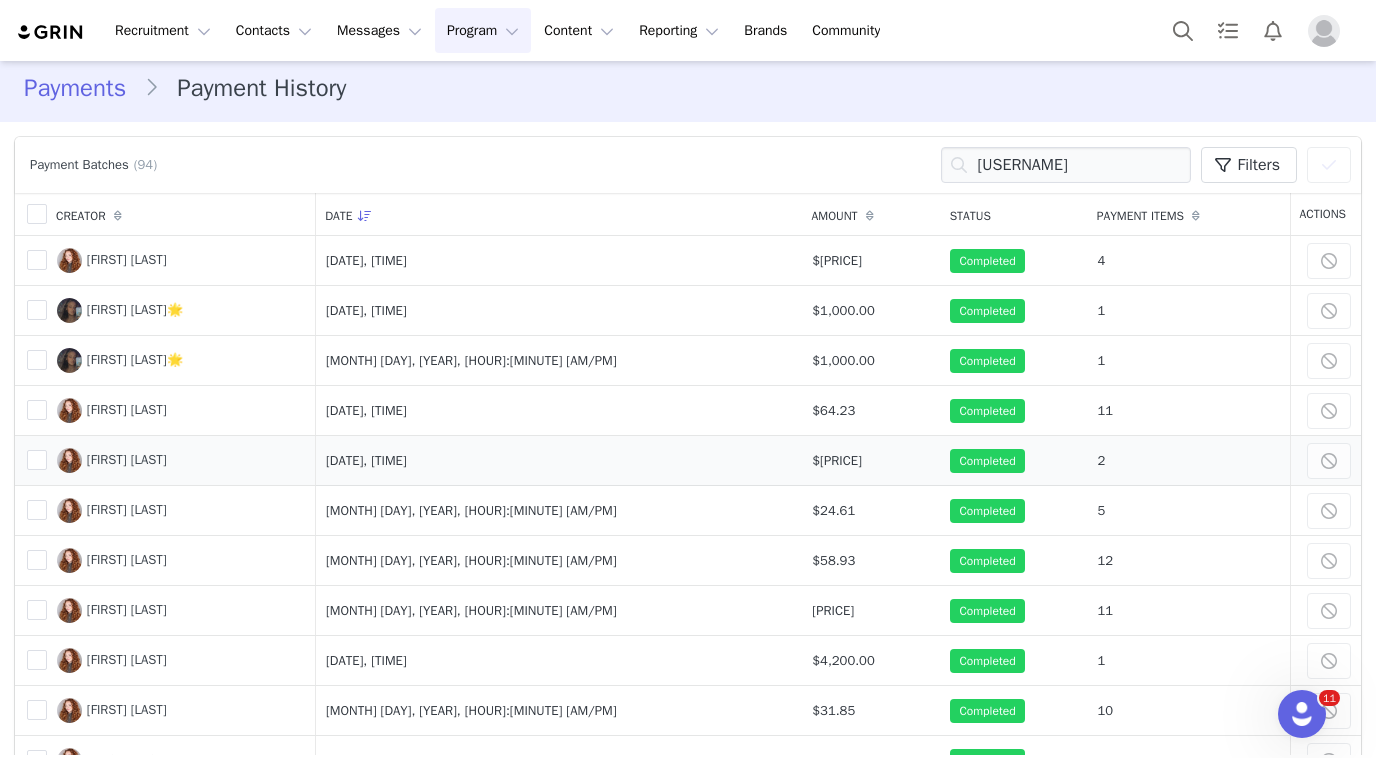 scroll, scrollTop: 0, scrollLeft: 0, axis: both 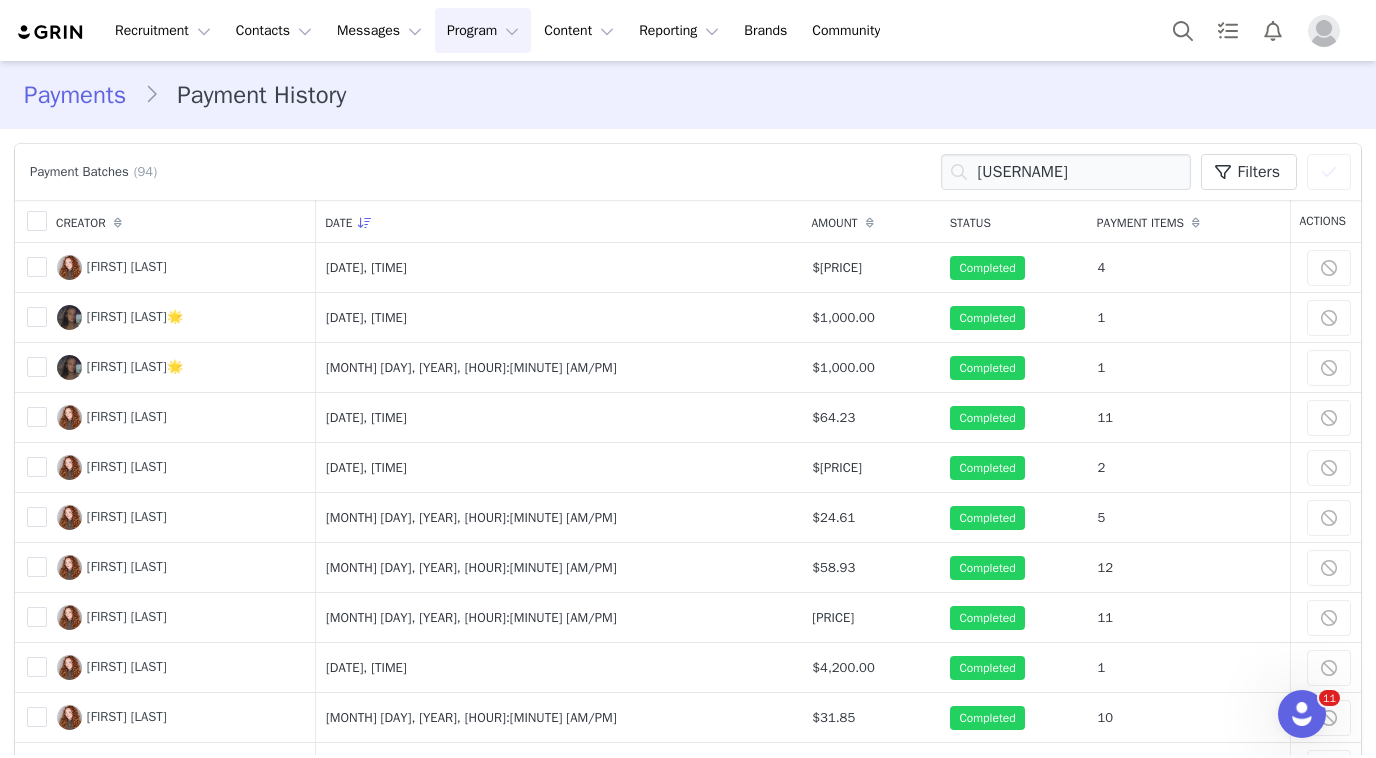 click on "Payments" at bounding box center (84, 95) 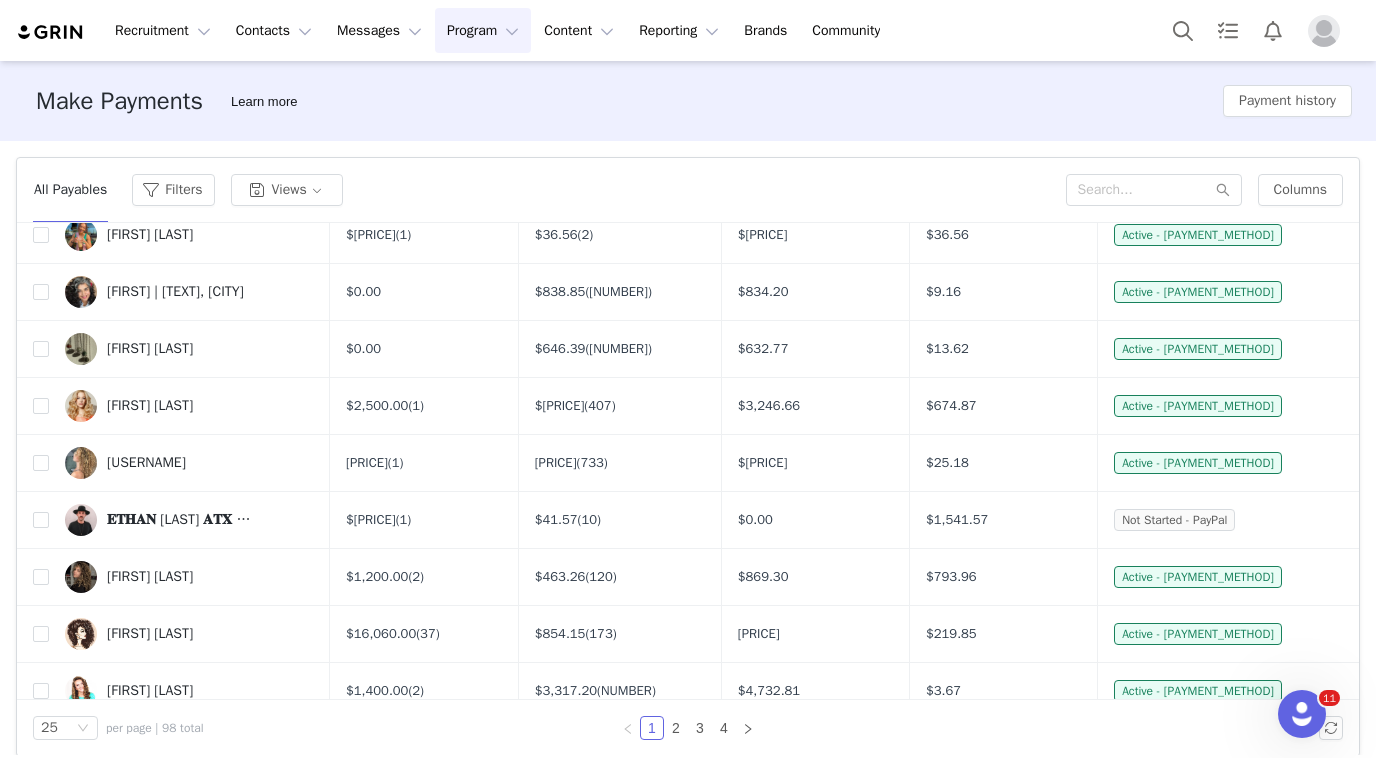 scroll, scrollTop: 836, scrollLeft: 0, axis: vertical 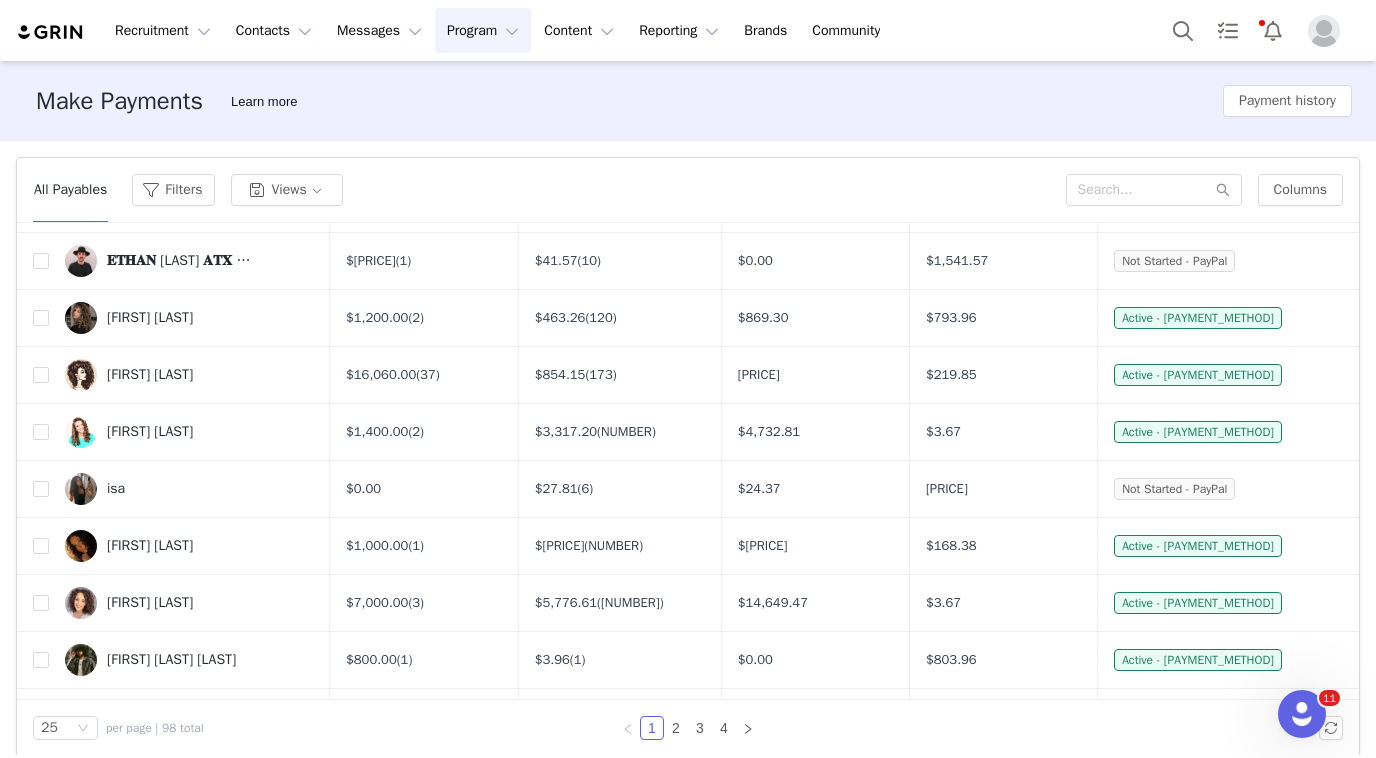 click on "Recruitment Recruitment Creator Search Curated Lists Landing Pages Web Extension AI Creator Search Beta Contacts Contacts Creators Prospects Applicants Messages Messages Dashboard Inbox Templates Sequences Program Program Activations Campaigns Partnerships Payments Affiliates Content Content Creator Content Media Library Social Listening Reporting Reporting Dashboard Report Builder Brands Brands Community Community" at bounding box center [688, 30] 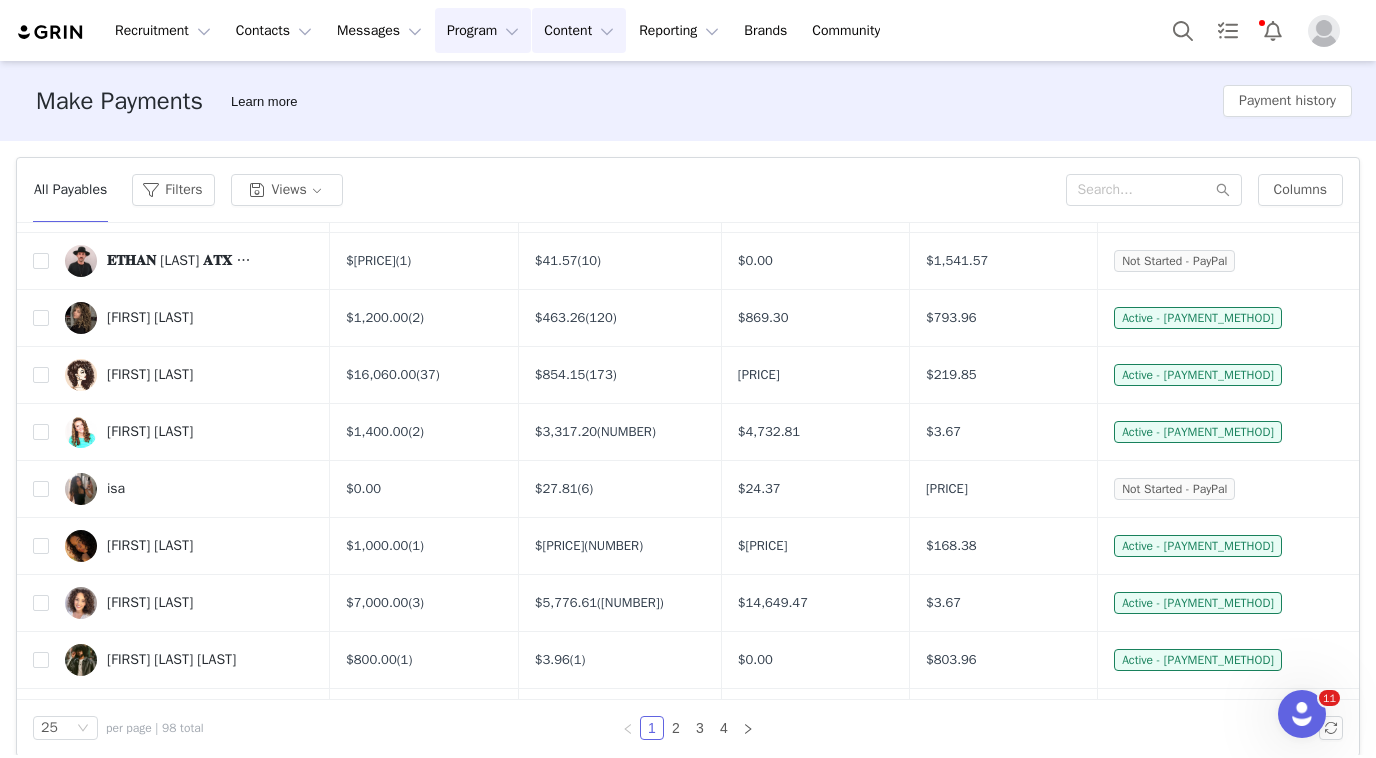 click on "Content Content" at bounding box center [579, 30] 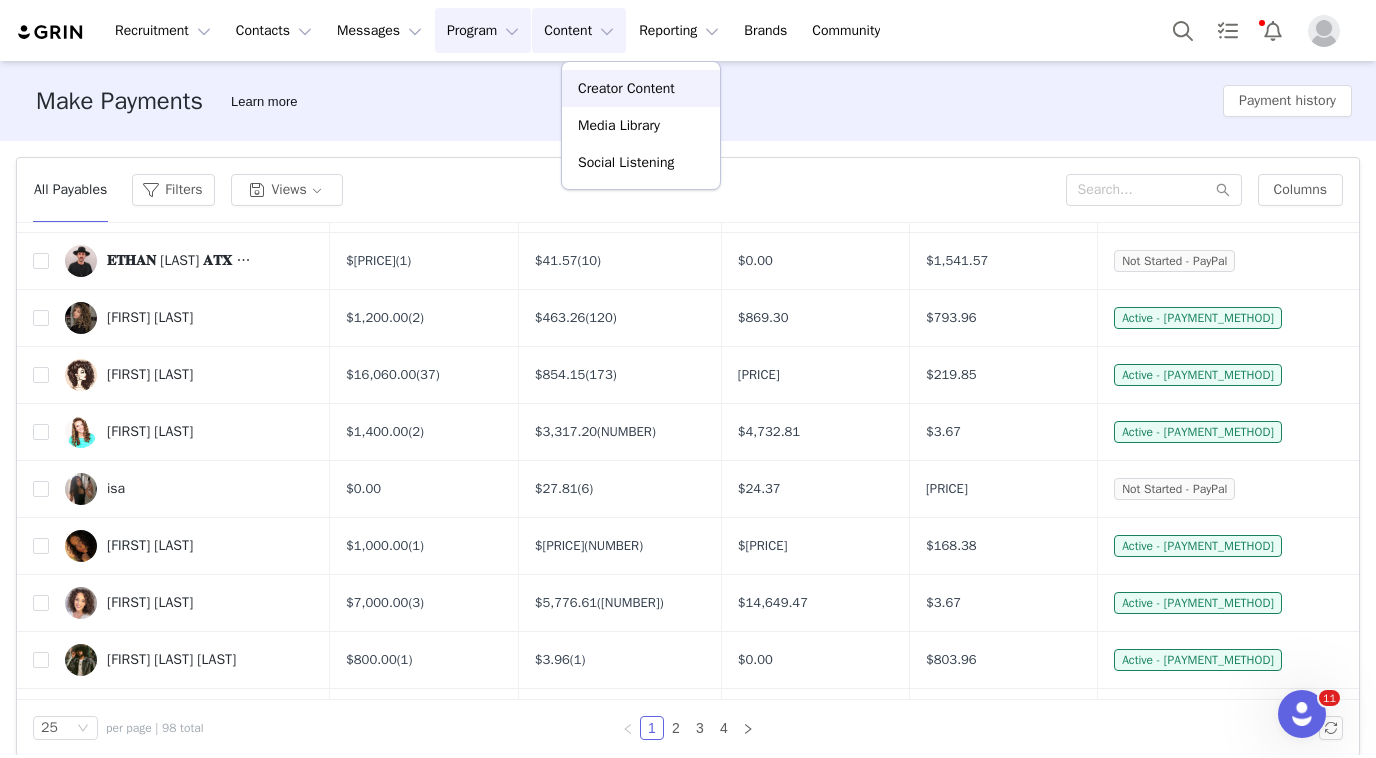 click on "Creator Content" at bounding box center [626, 88] 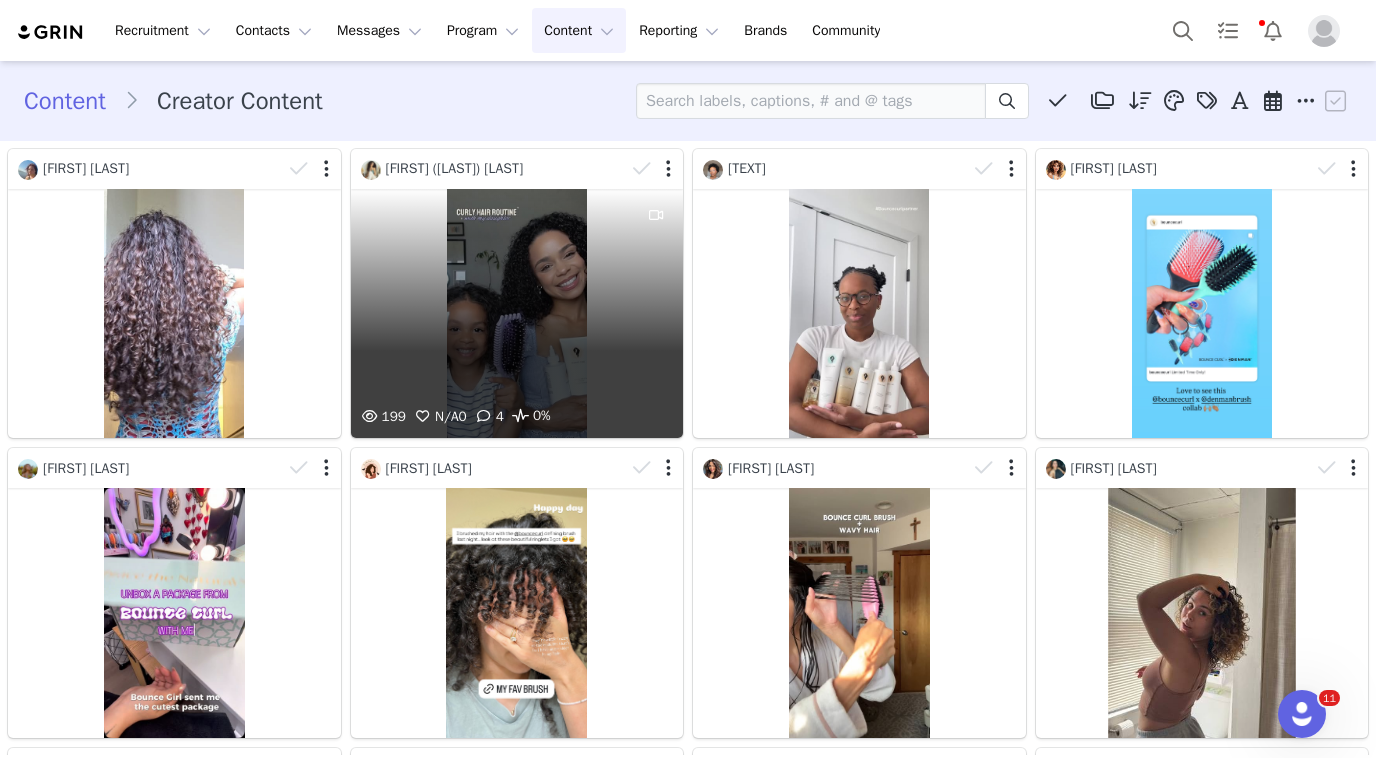 click on "[NUMBER]   N/A  0  4  0%" at bounding box center [517, 313] 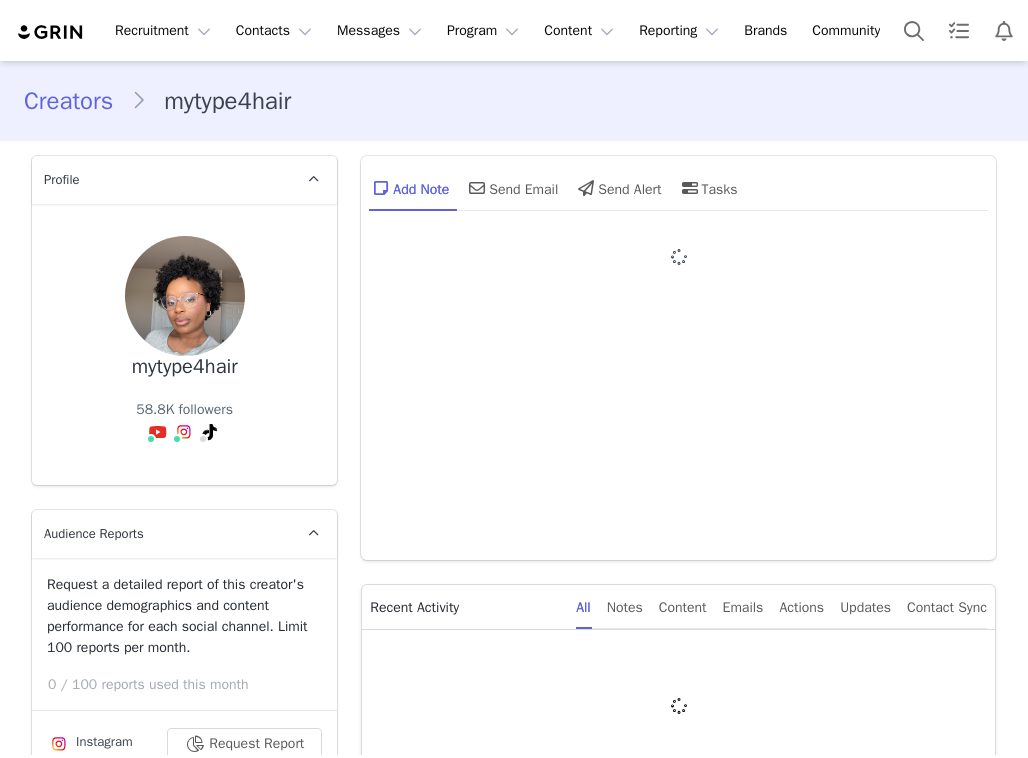 type on "+1 (United States)" 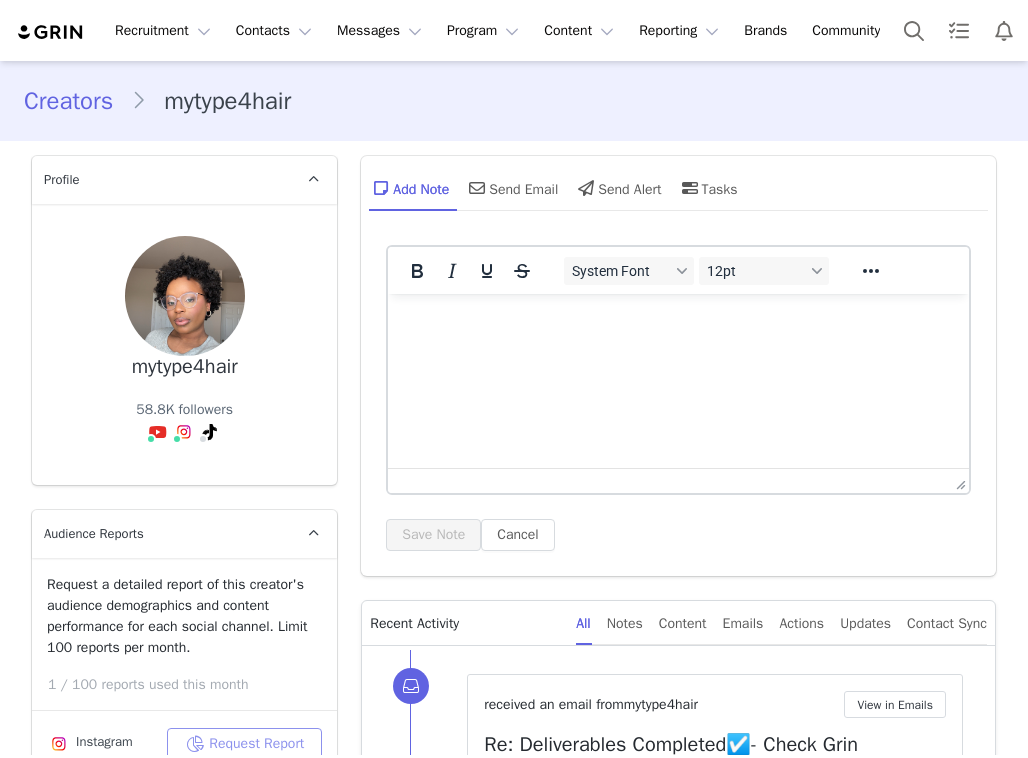 scroll, scrollTop: 0, scrollLeft: 0, axis: both 